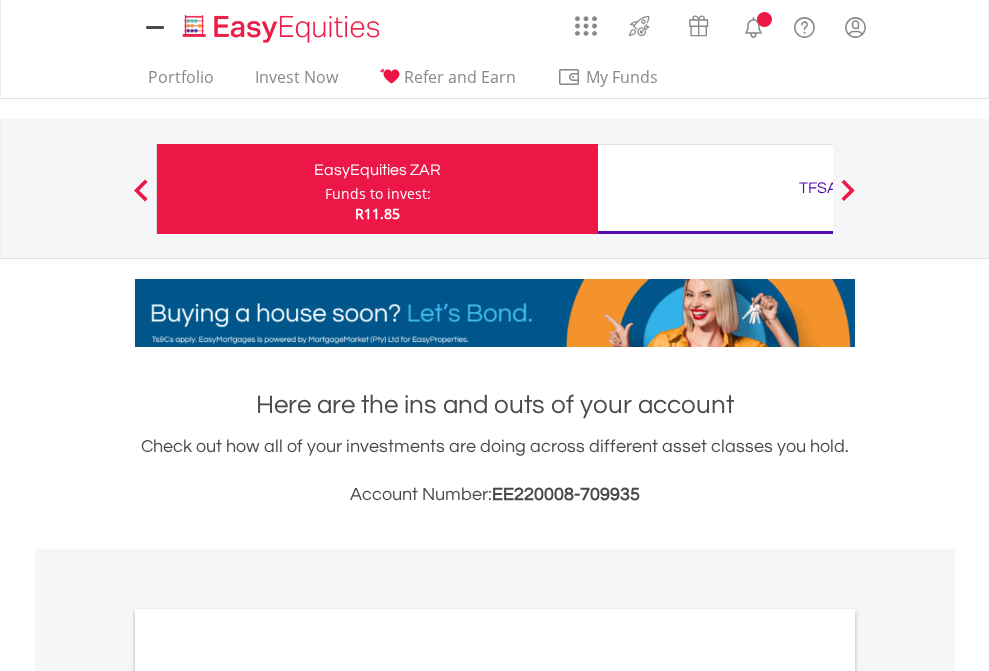 scroll, scrollTop: 0, scrollLeft: 0, axis: both 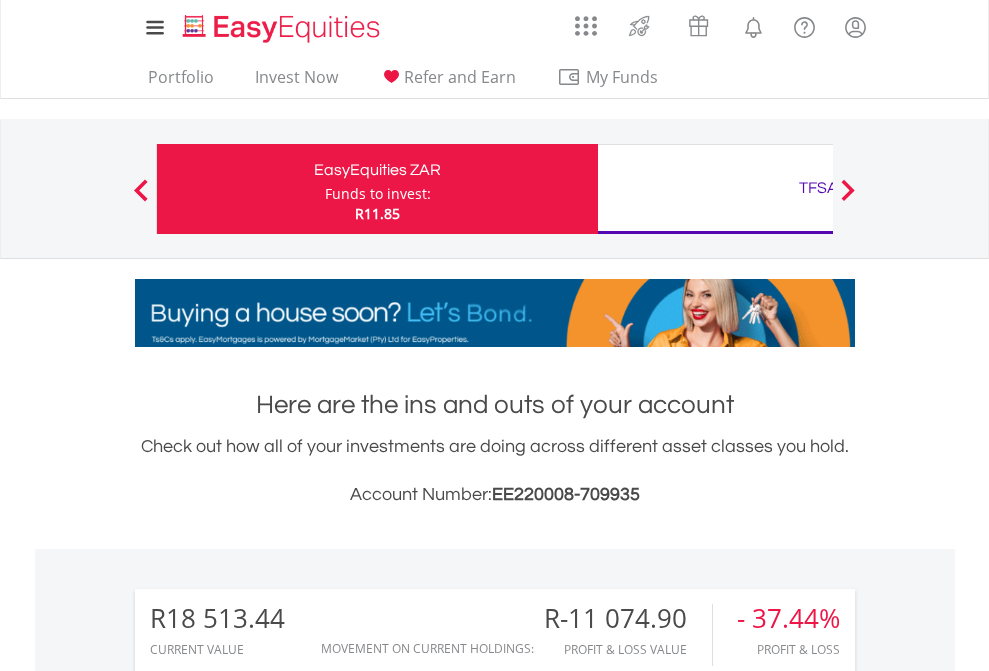 click on "Funds to invest:" at bounding box center [378, 194] 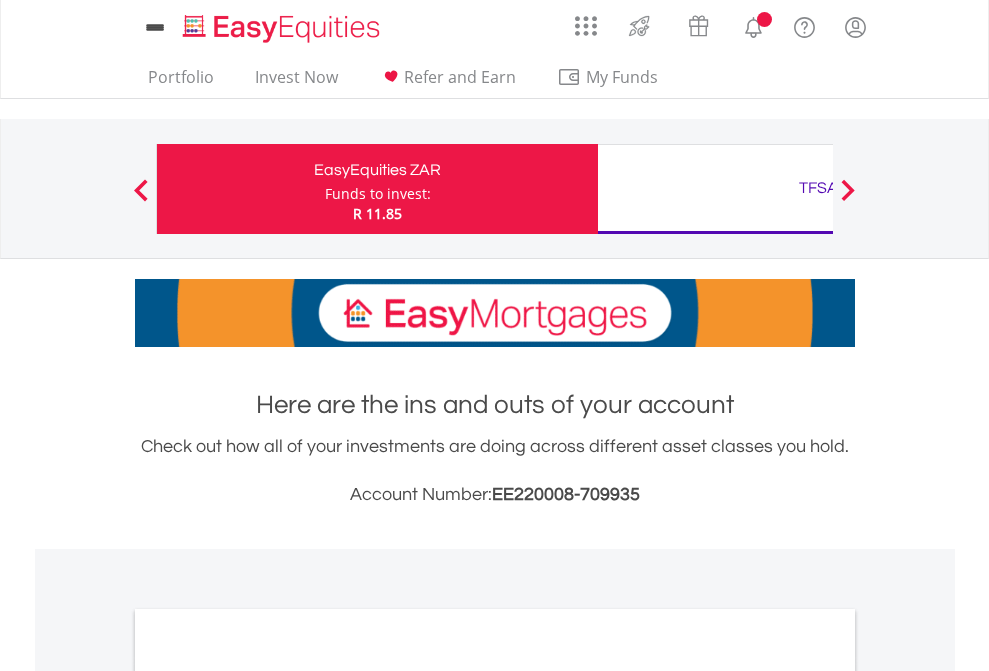 scroll, scrollTop: 0, scrollLeft: 0, axis: both 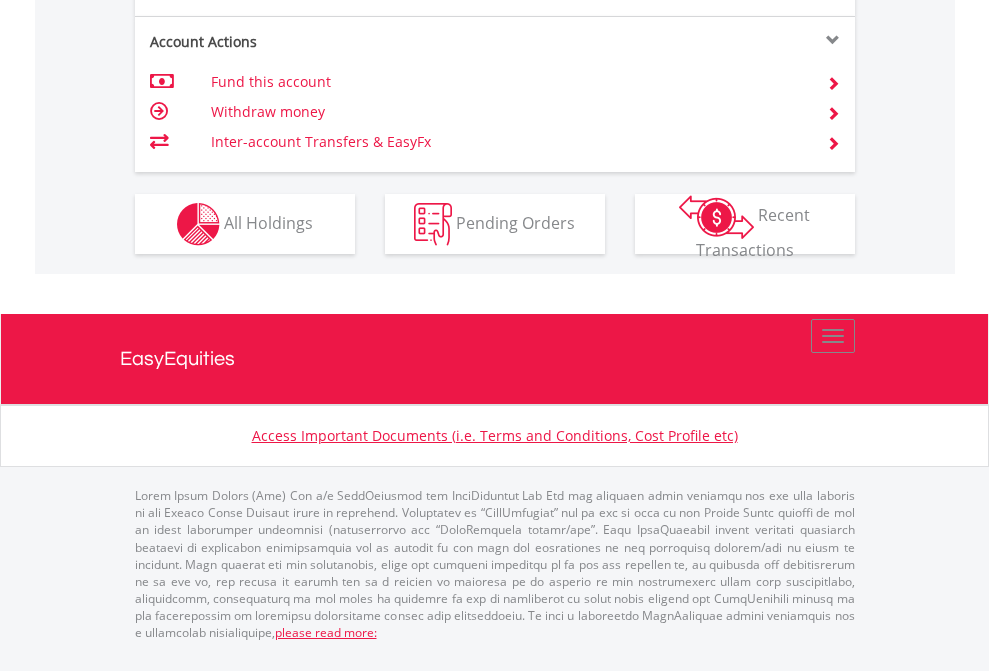 click on "Investment types" at bounding box center [706, -337] 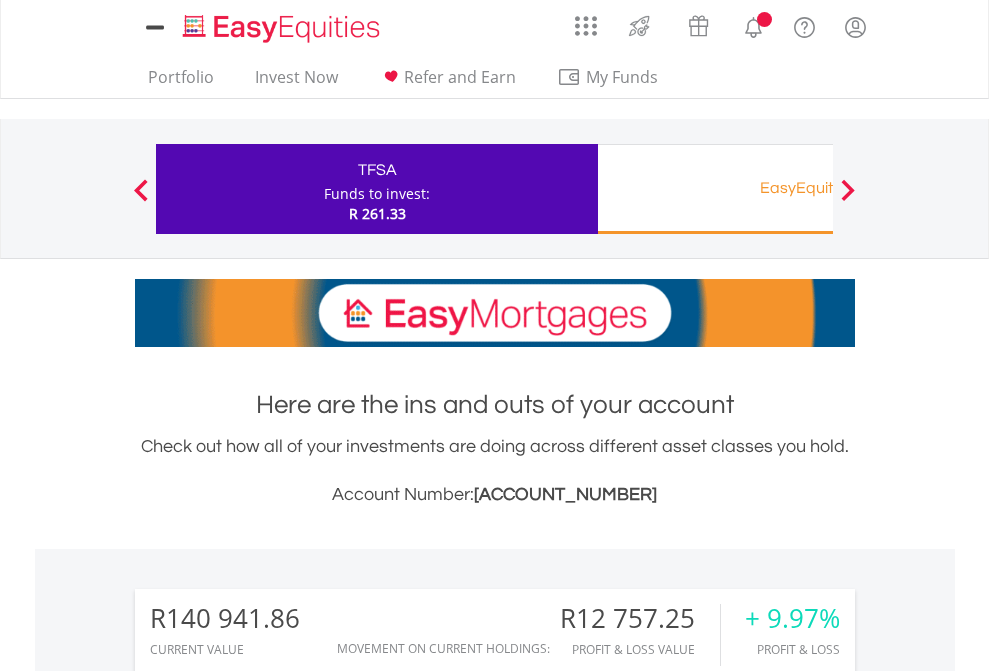 scroll, scrollTop: 0, scrollLeft: 0, axis: both 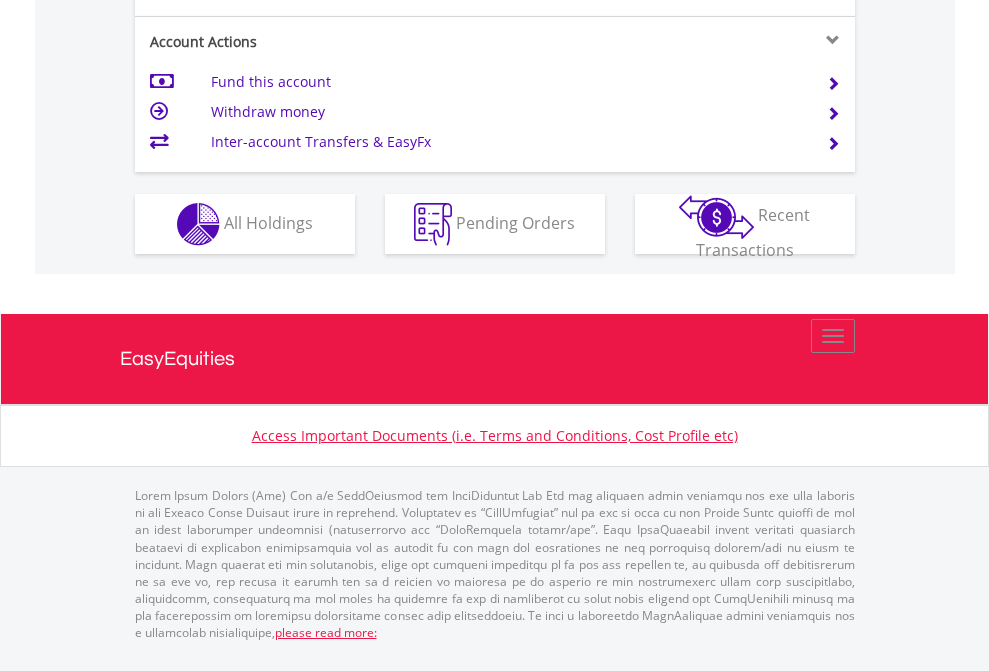 click on "Investment types" at bounding box center (706, -337) 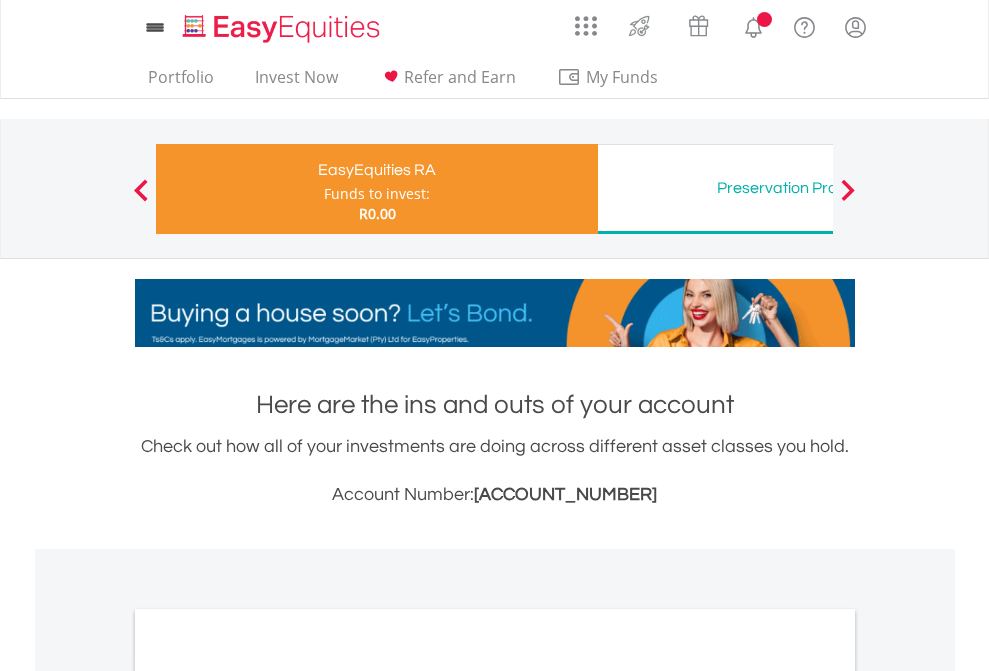 scroll, scrollTop: 0, scrollLeft: 0, axis: both 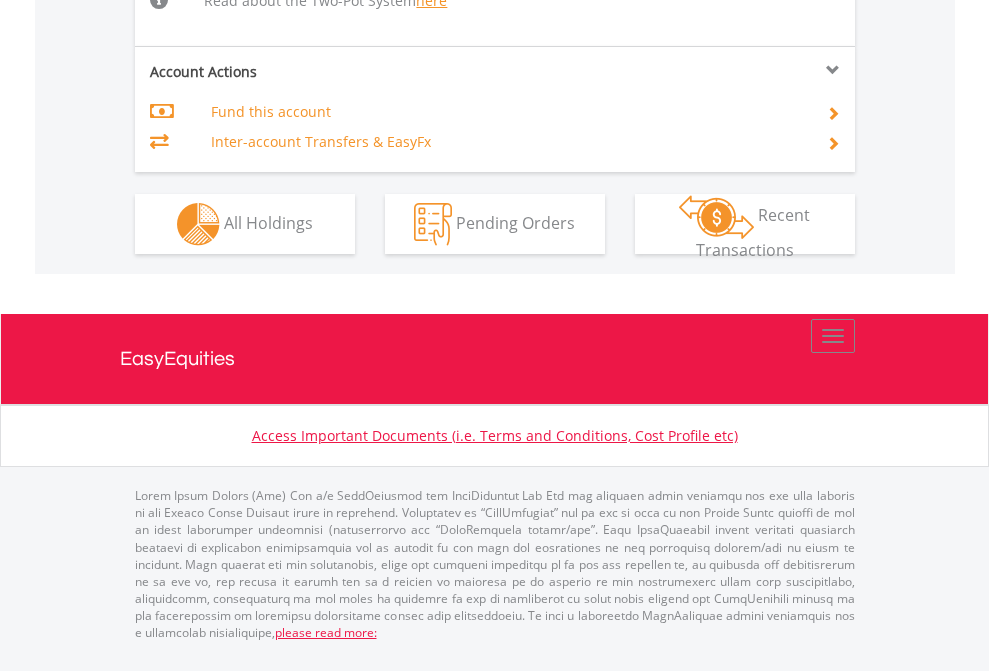 click on "Investment types" at bounding box center [706, -518] 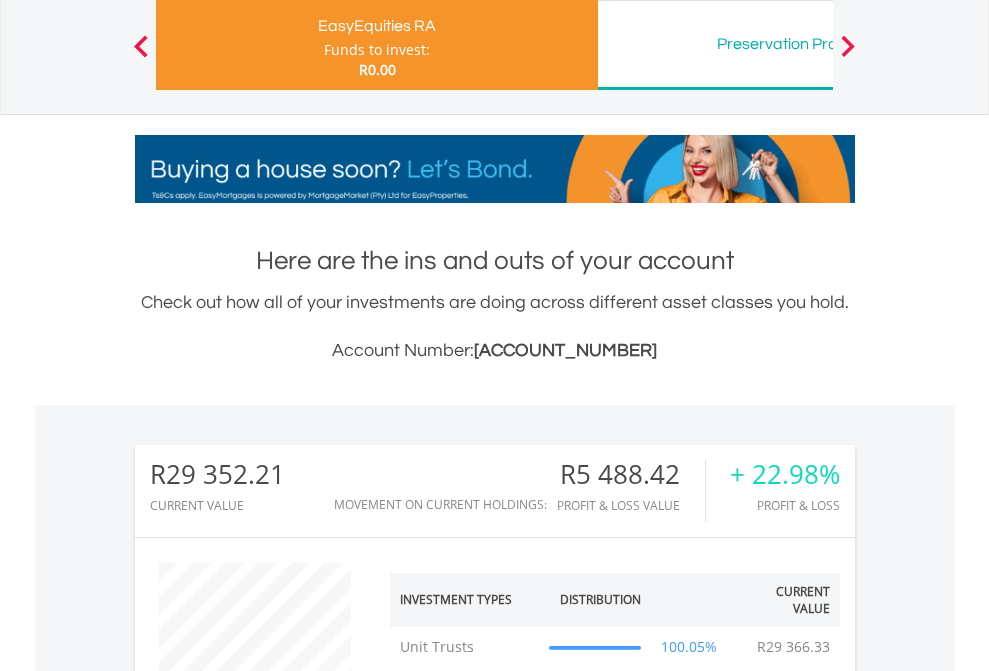 click on "Preservation Provident Fund" at bounding box center [818, 44] 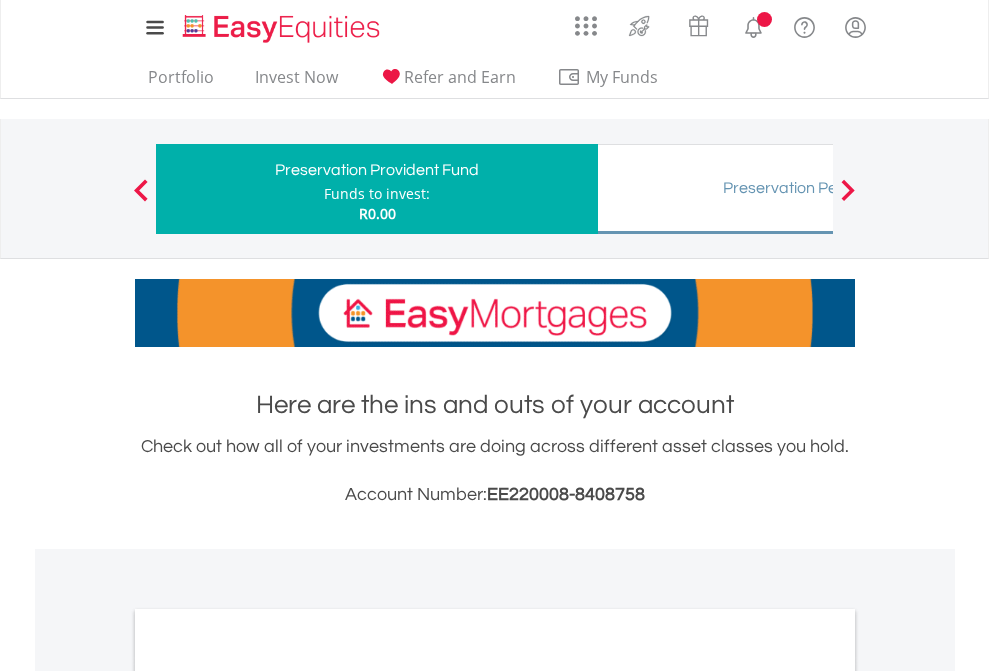 scroll, scrollTop: 0, scrollLeft: 0, axis: both 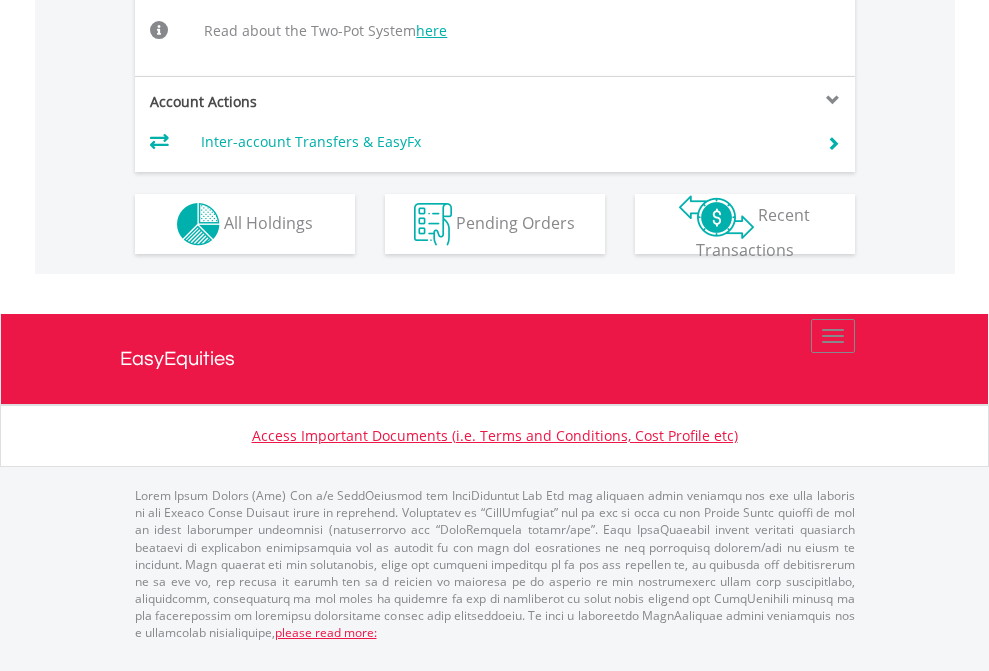 click on "Investment types" at bounding box center (706, -488) 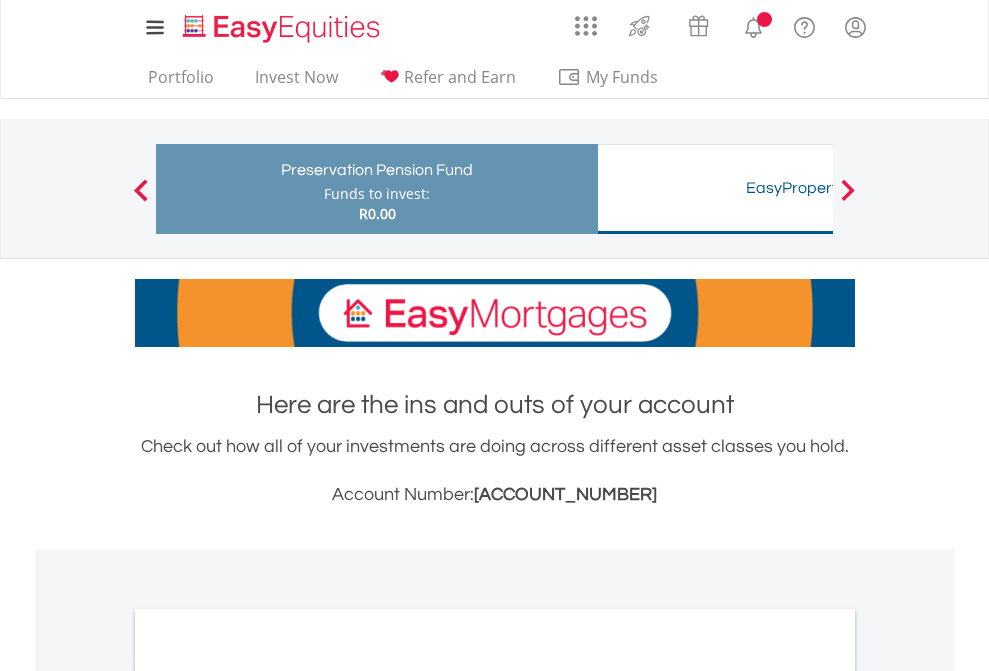 scroll, scrollTop: 0, scrollLeft: 0, axis: both 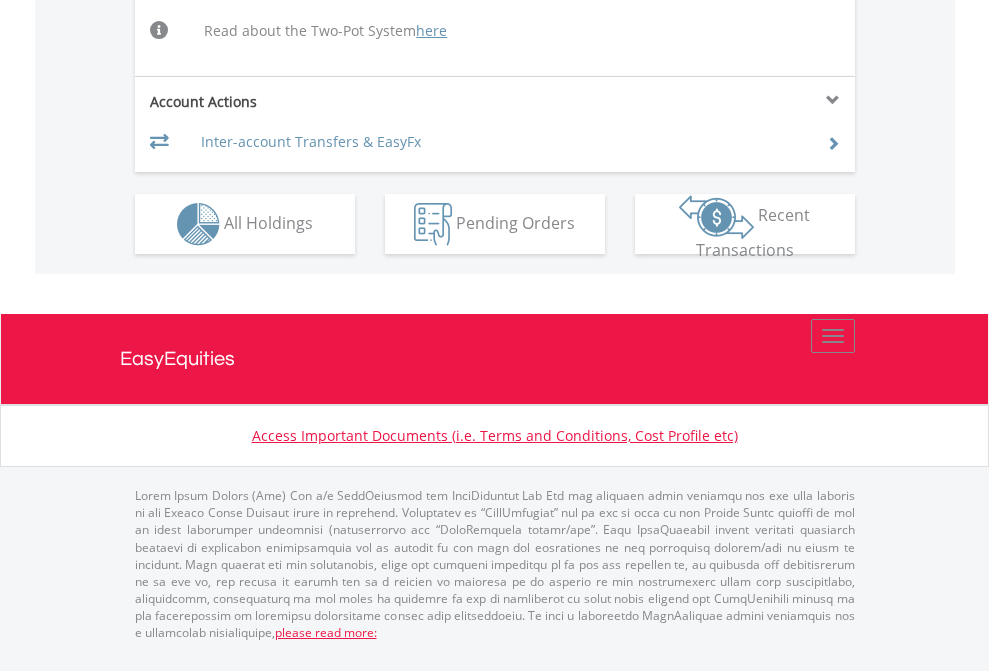 click on "Investment types" at bounding box center [706, -488] 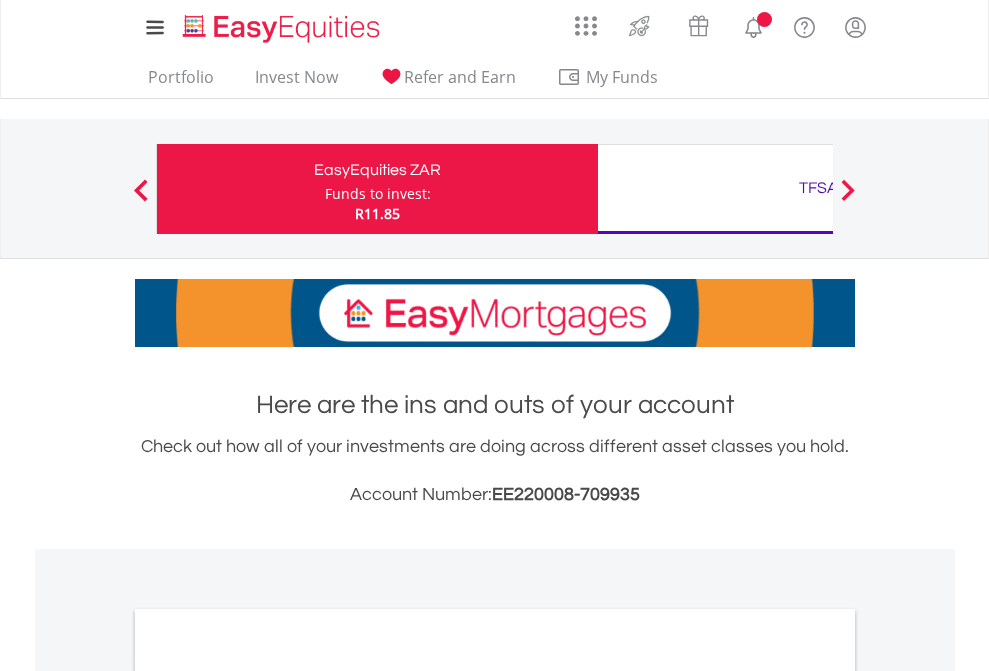 scroll, scrollTop: 0, scrollLeft: 0, axis: both 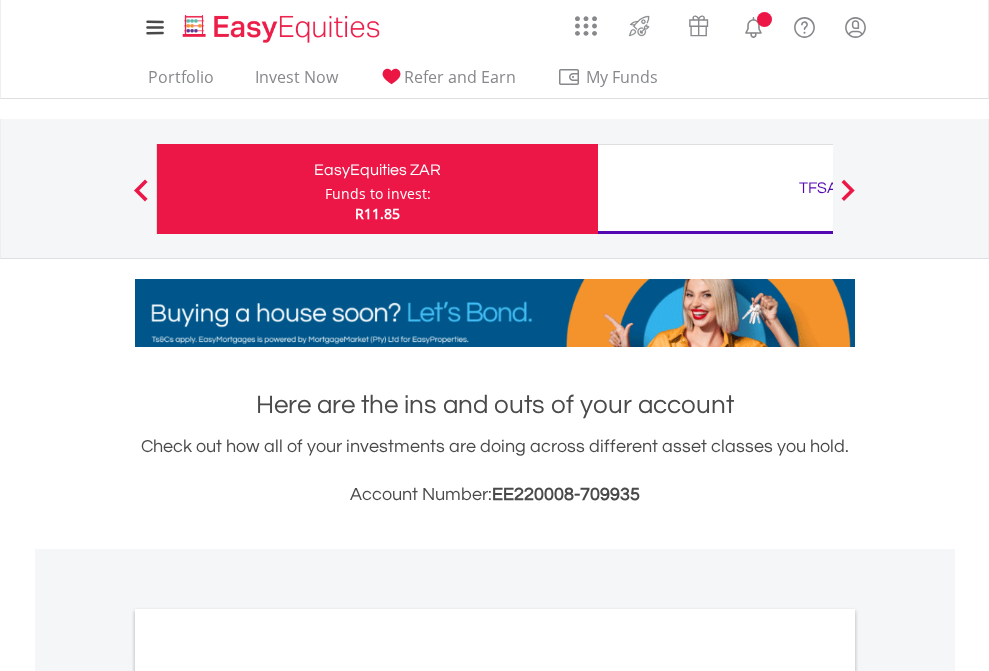 click on "All Holdings" at bounding box center [268, 1096] 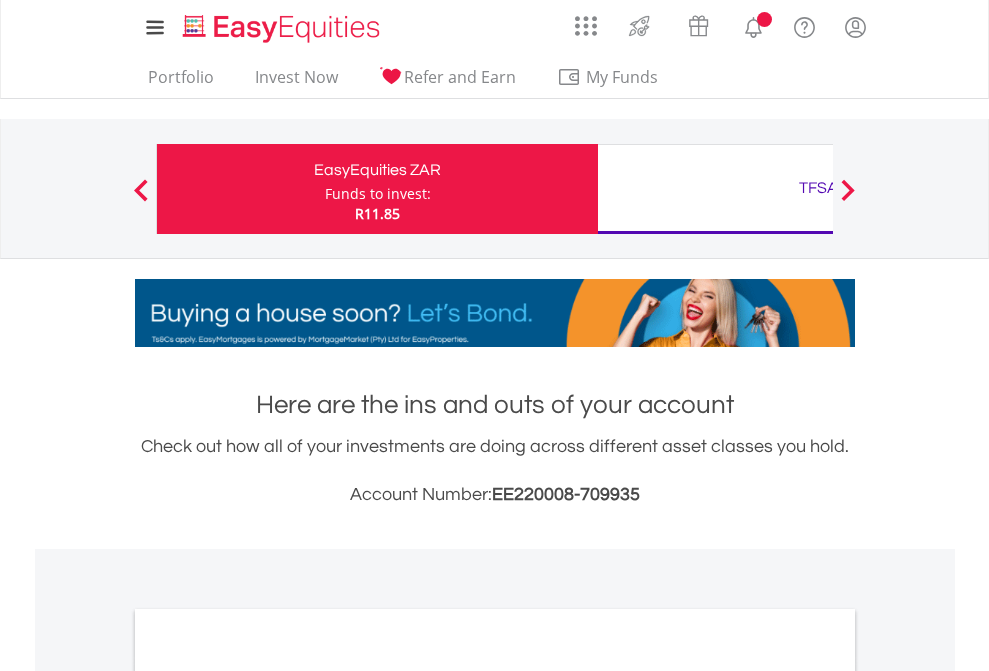 scroll, scrollTop: 1202, scrollLeft: 0, axis: vertical 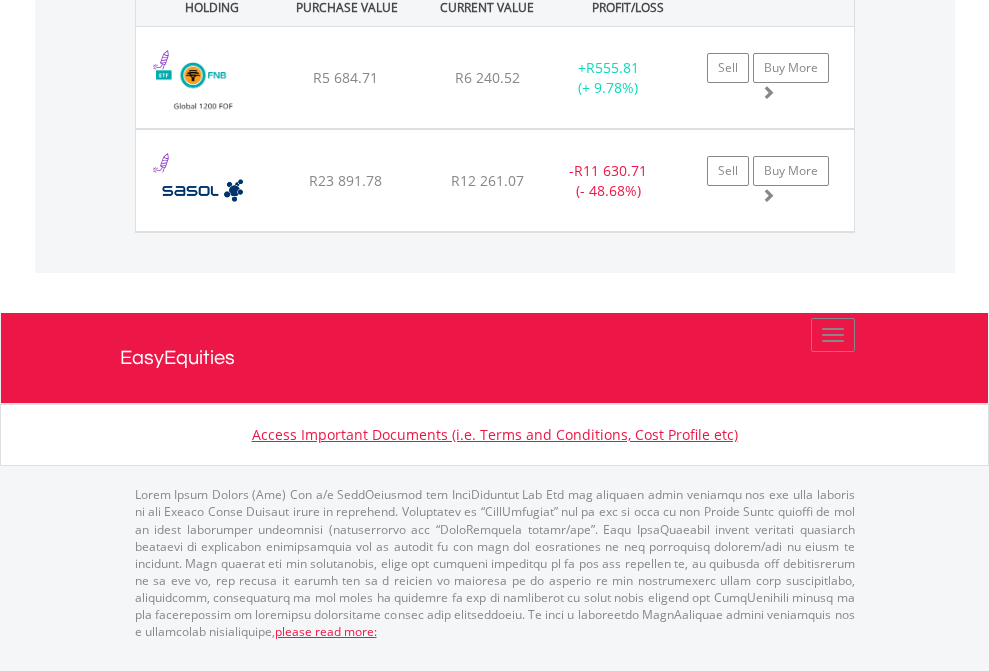click on "TFSA" at bounding box center (818, -1562) 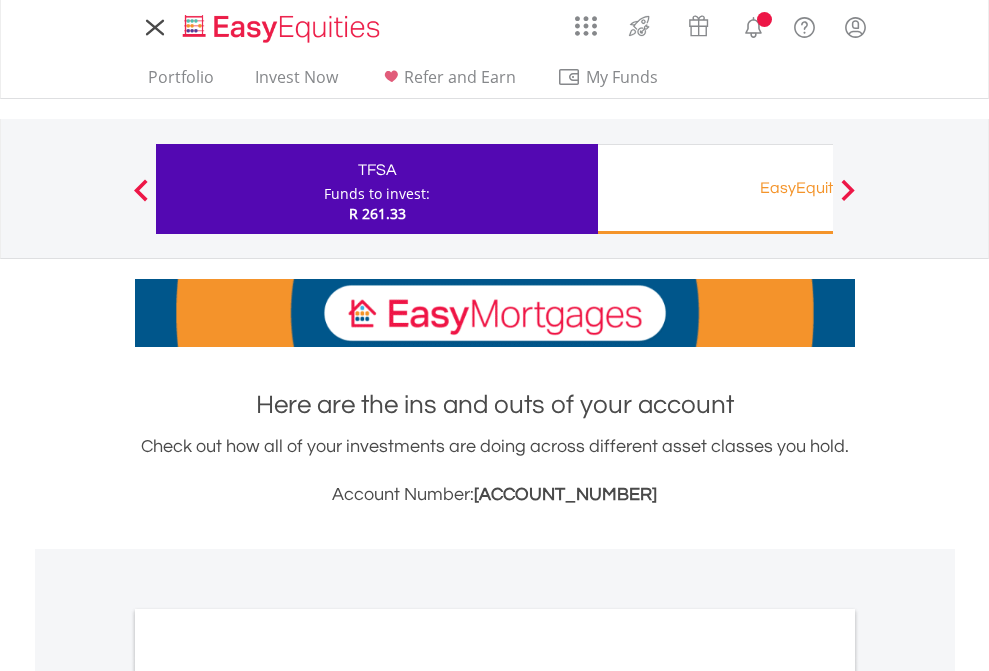 scroll, scrollTop: 0, scrollLeft: 0, axis: both 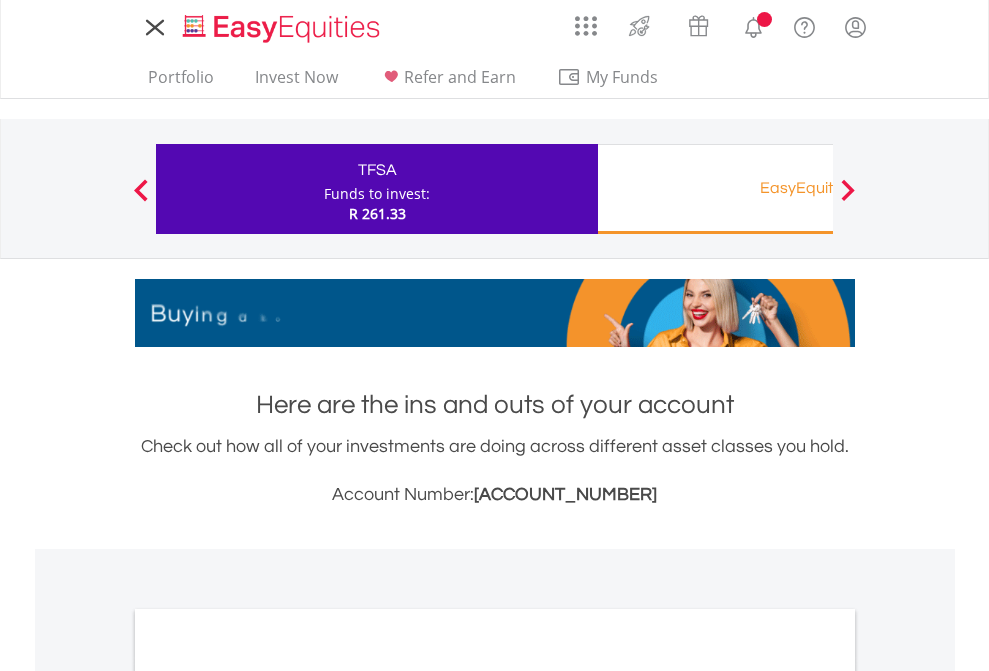click on "All Holdings" at bounding box center [268, 1096] 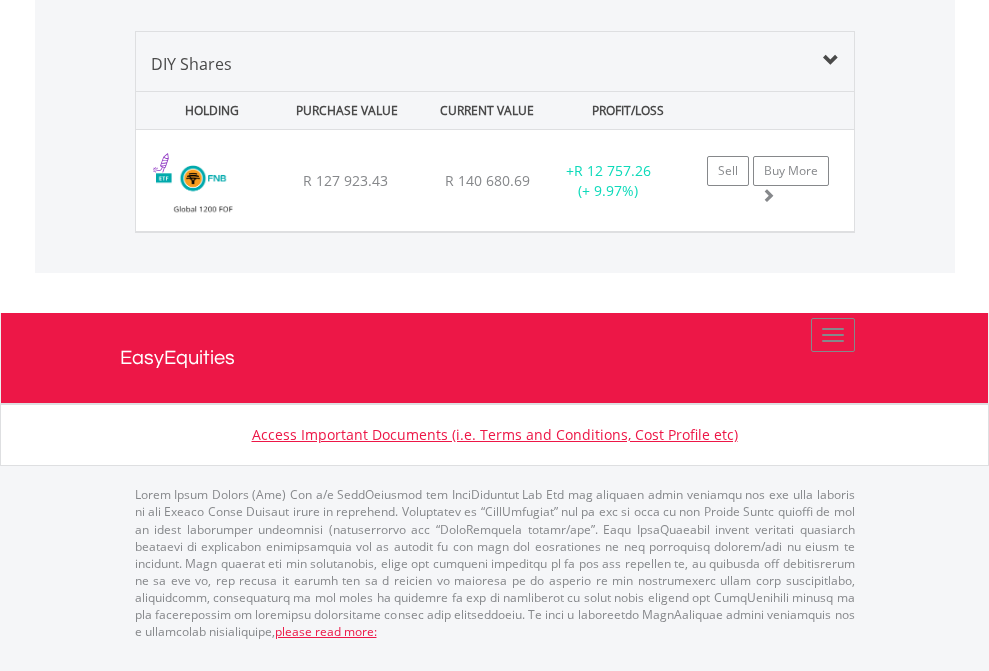 click on "EasyEquities RA" at bounding box center (818, -1419) 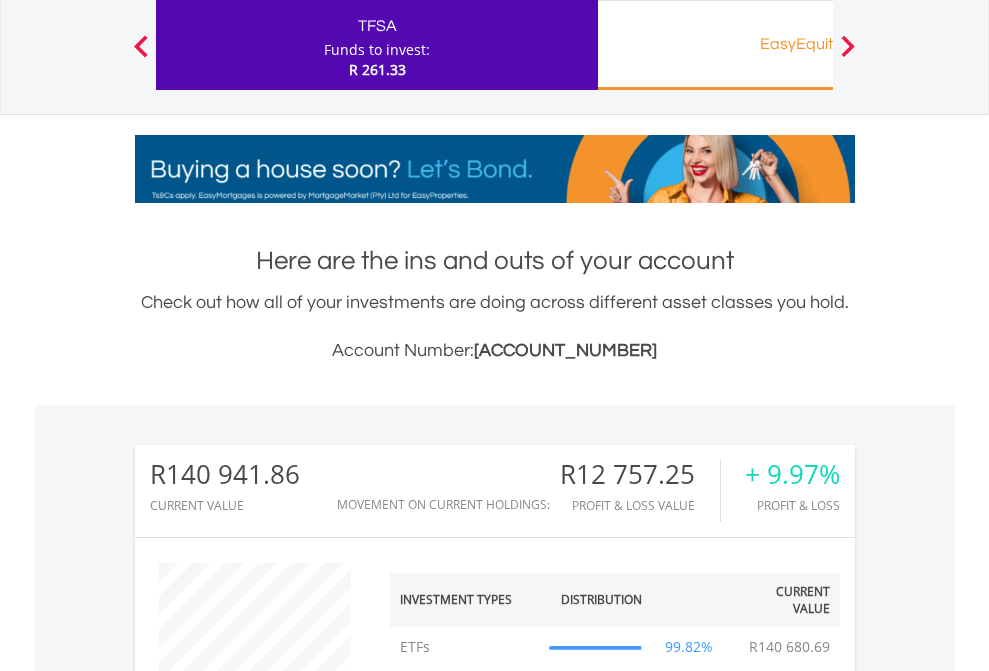 scroll, scrollTop: 999808, scrollLeft: 999687, axis: both 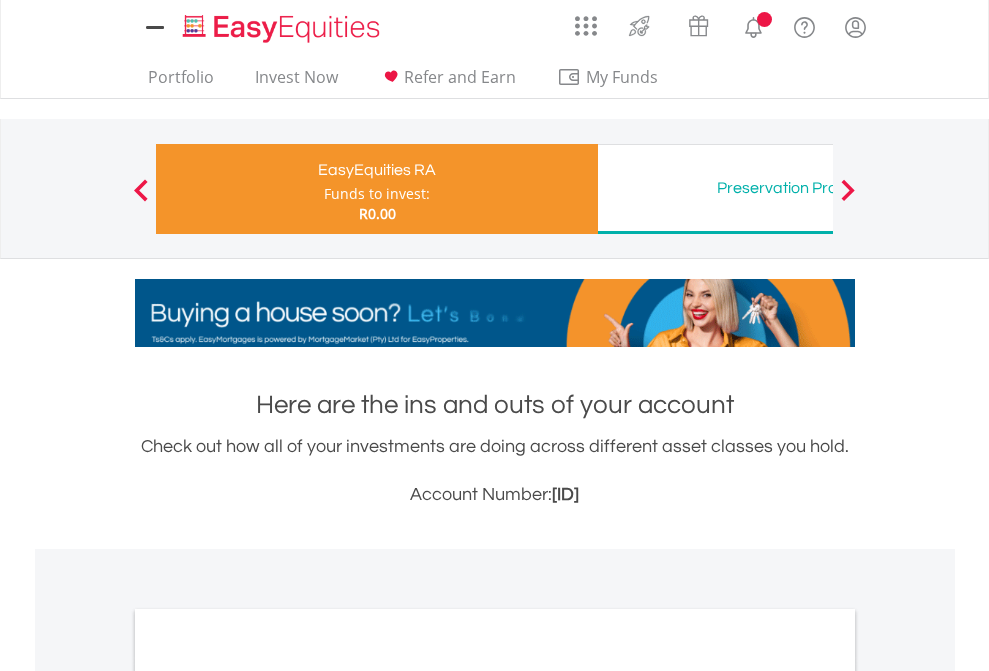 click on "All Holdings" at bounding box center (268, 1066) 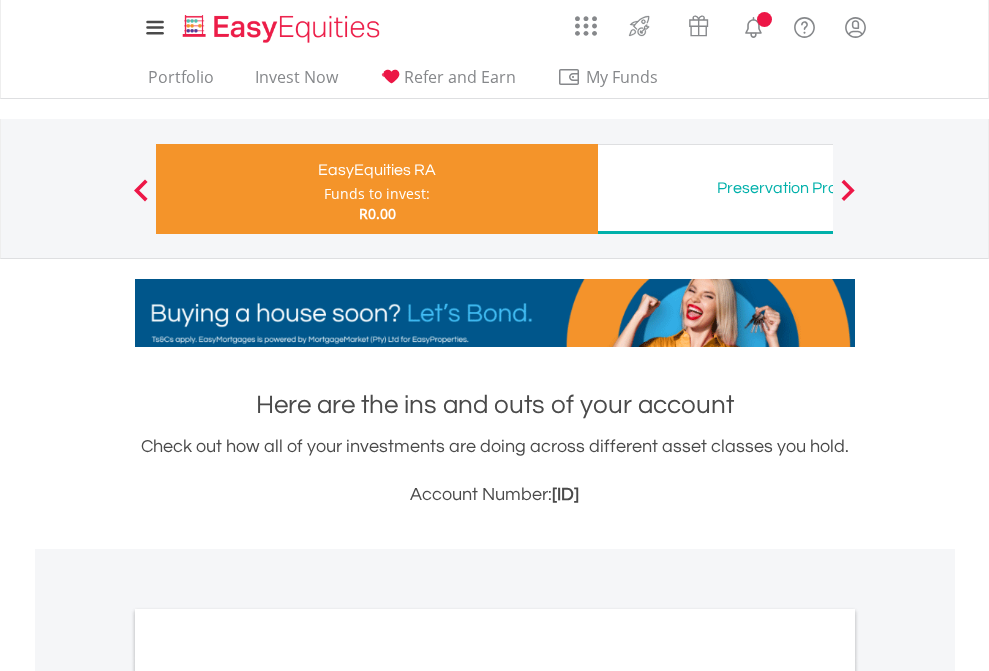 scroll, scrollTop: 1202, scrollLeft: 0, axis: vertical 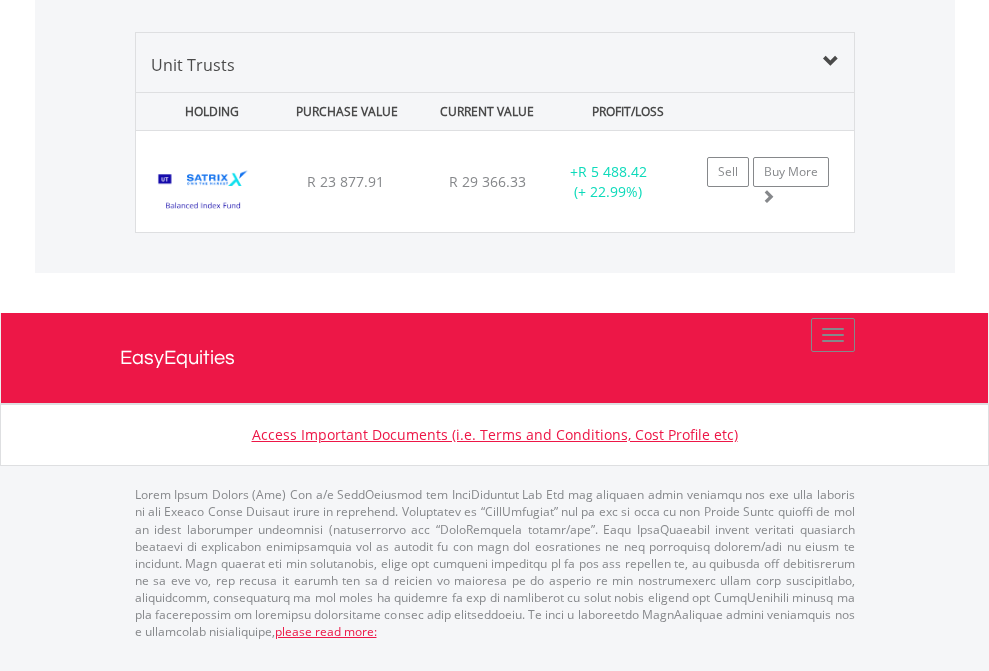 click on "Preservation Provident Fund" at bounding box center [818, -1559] 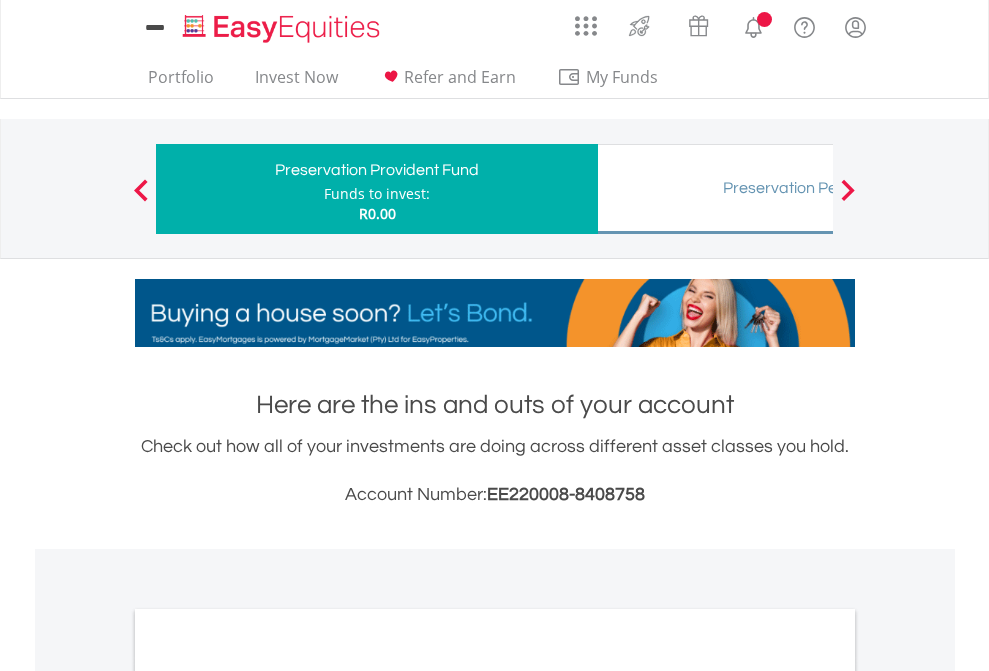click on "All Holdings" at bounding box center (268, 1036) 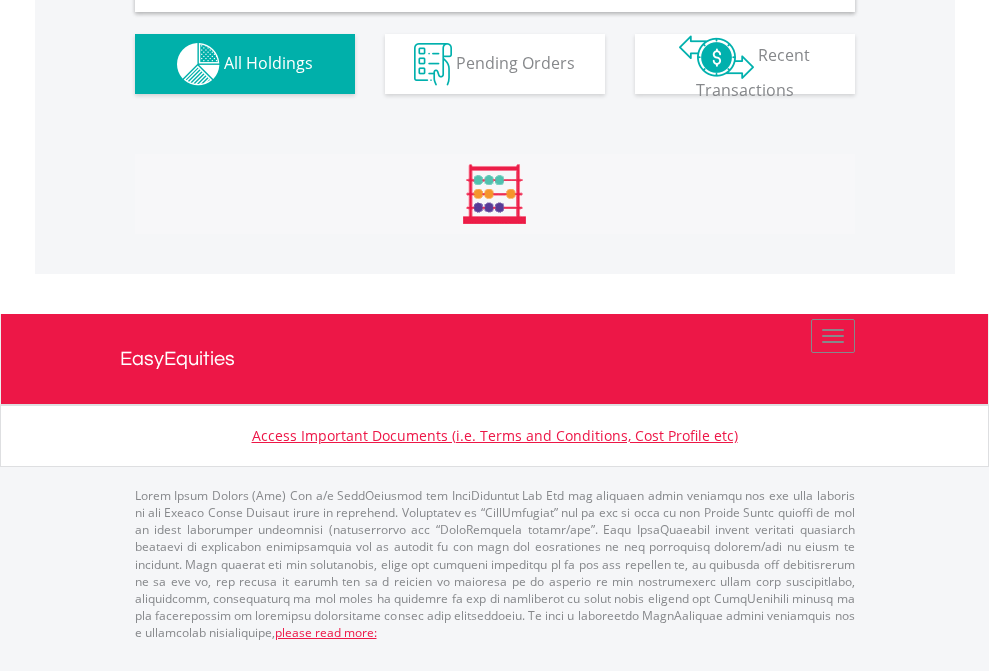 scroll, scrollTop: 1202, scrollLeft: 0, axis: vertical 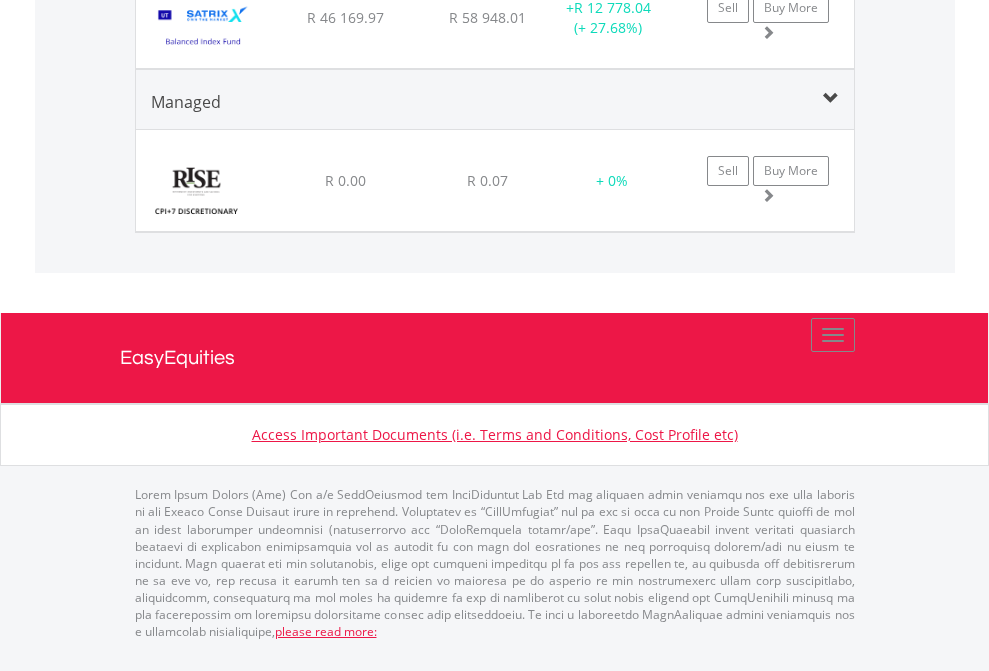 click on "Preservation Pension Fund" at bounding box center [818, -1733] 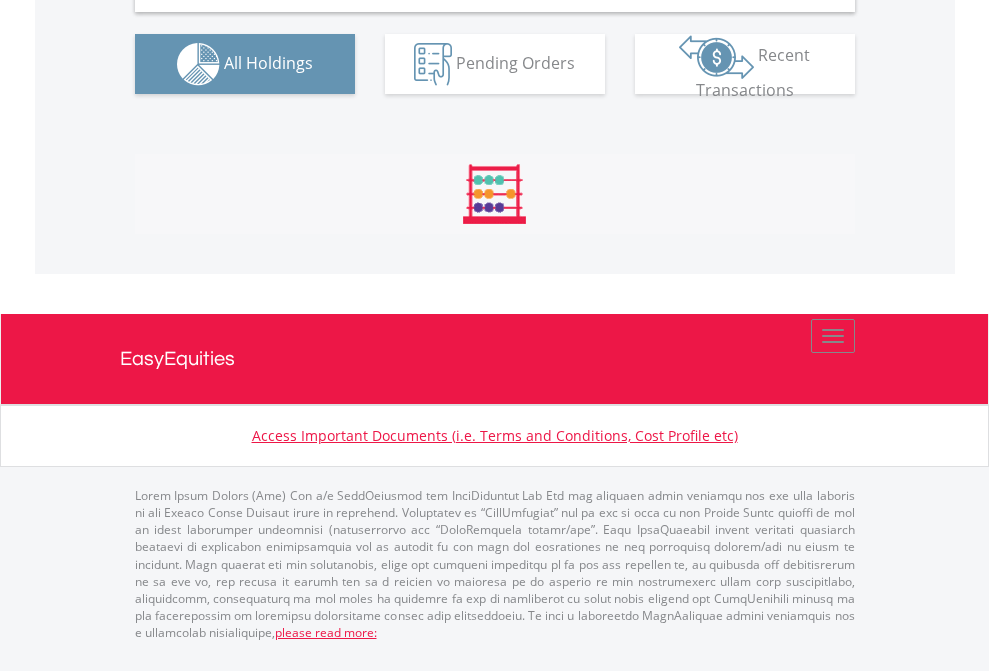 scroll, scrollTop: 1961, scrollLeft: 0, axis: vertical 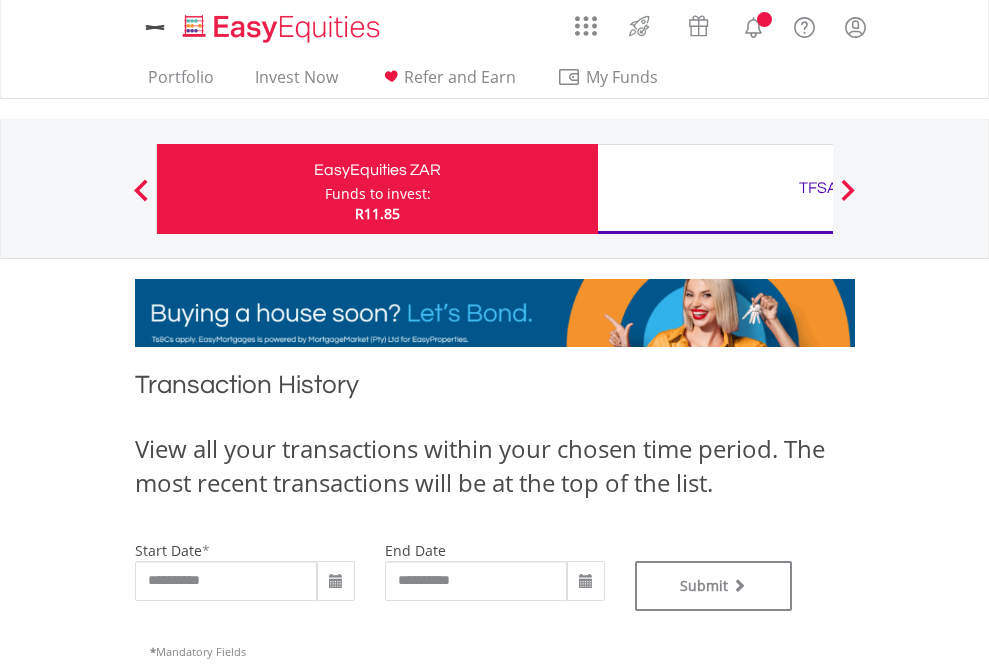 type on "**********" 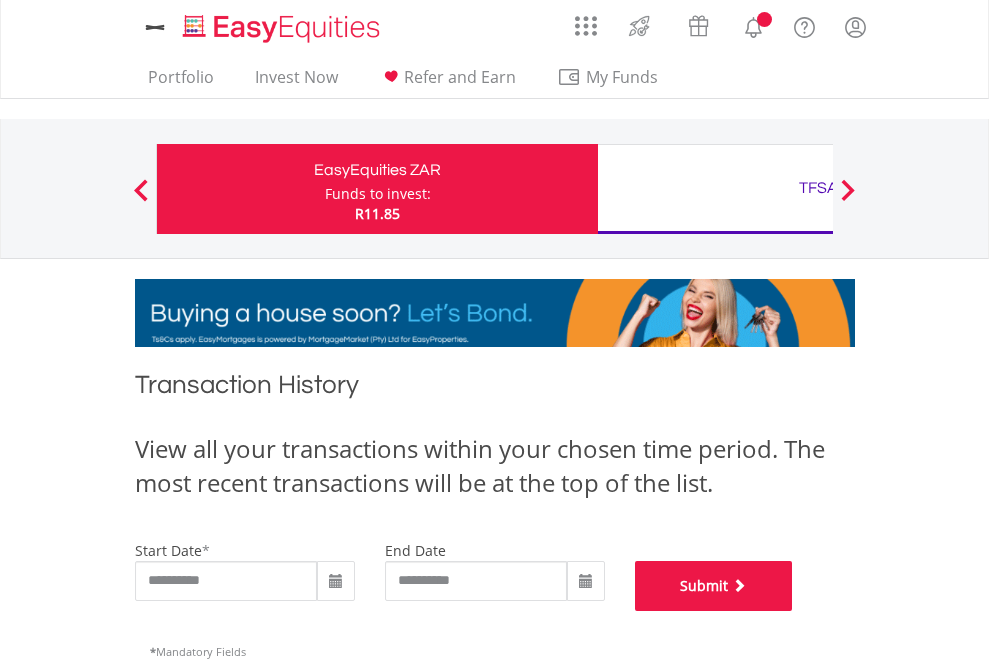 click on "Submit" at bounding box center [714, 586] 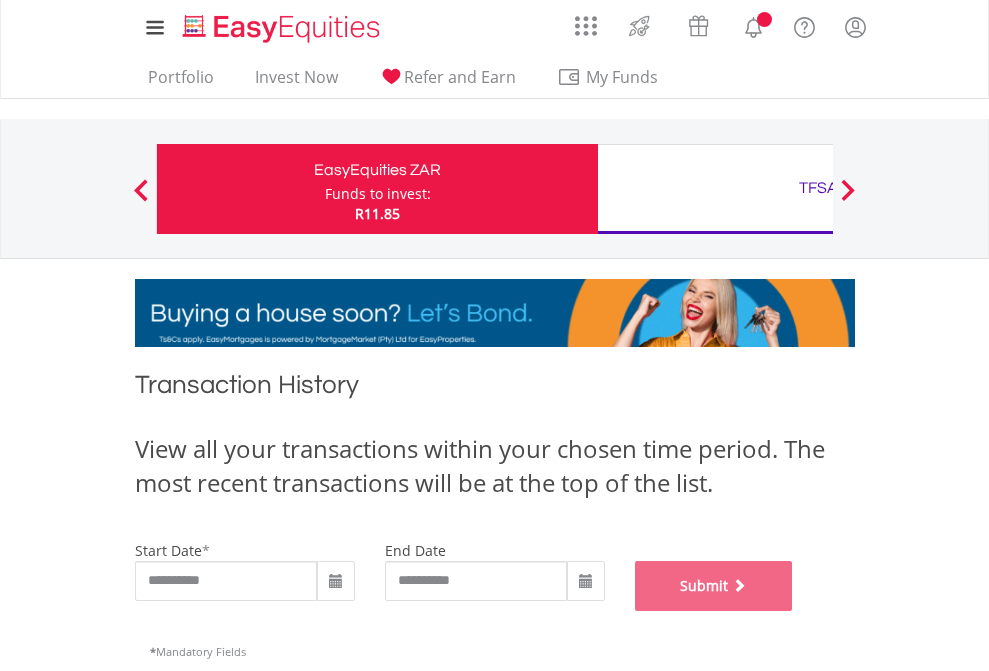 scroll, scrollTop: 811, scrollLeft: 0, axis: vertical 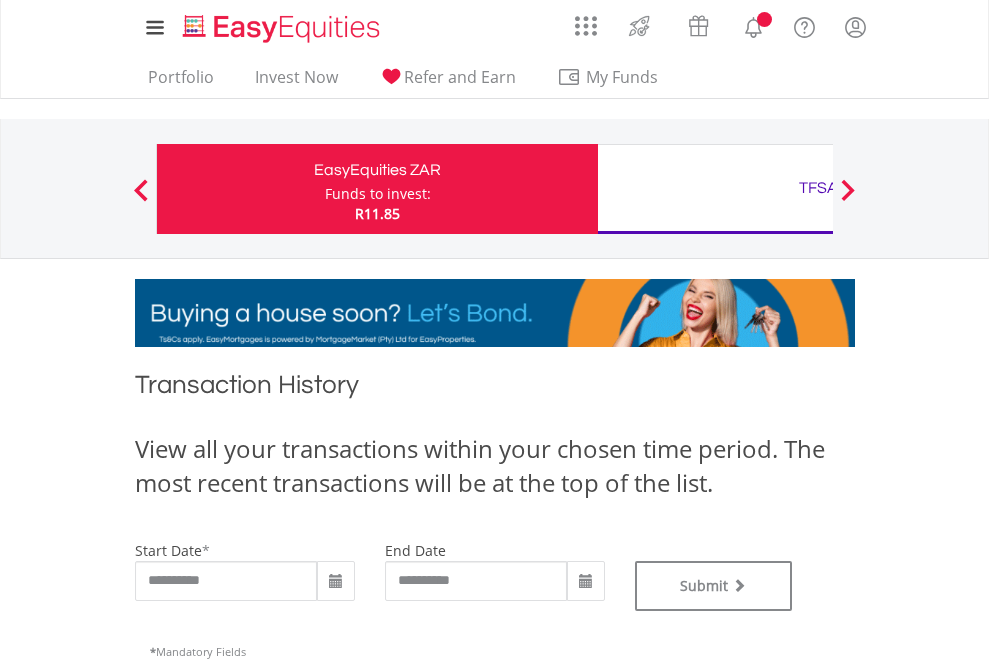 click on "TFSA" at bounding box center (818, 188) 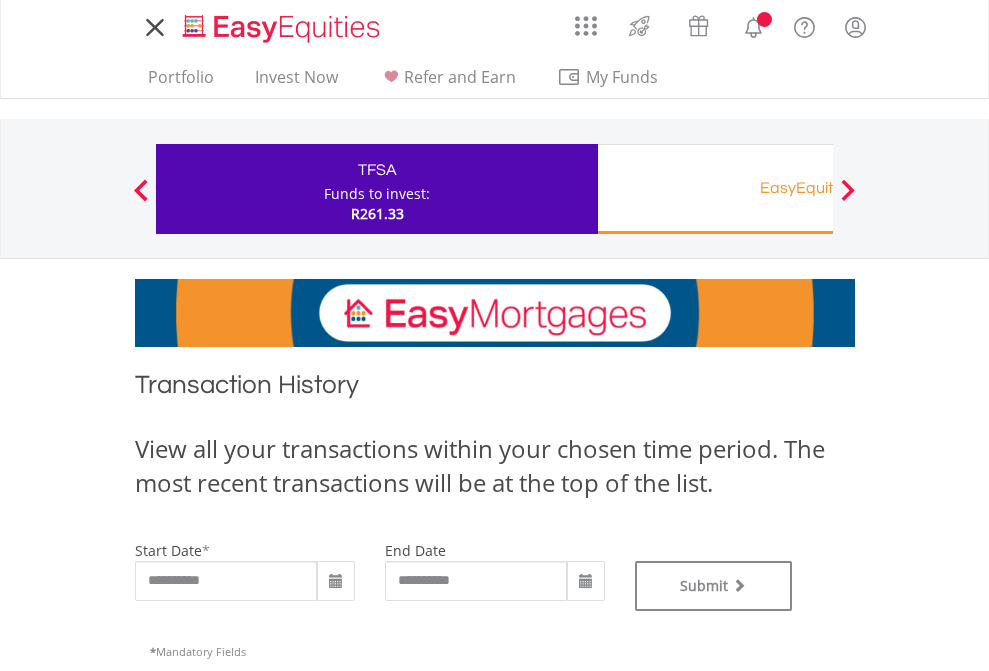 scroll, scrollTop: 0, scrollLeft: 0, axis: both 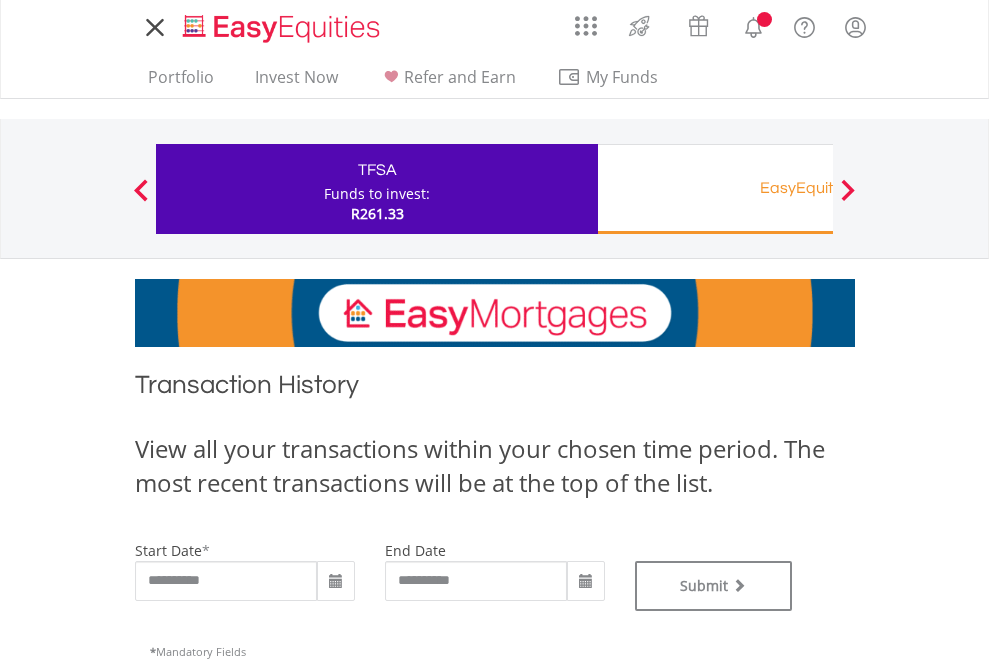 type on "**********" 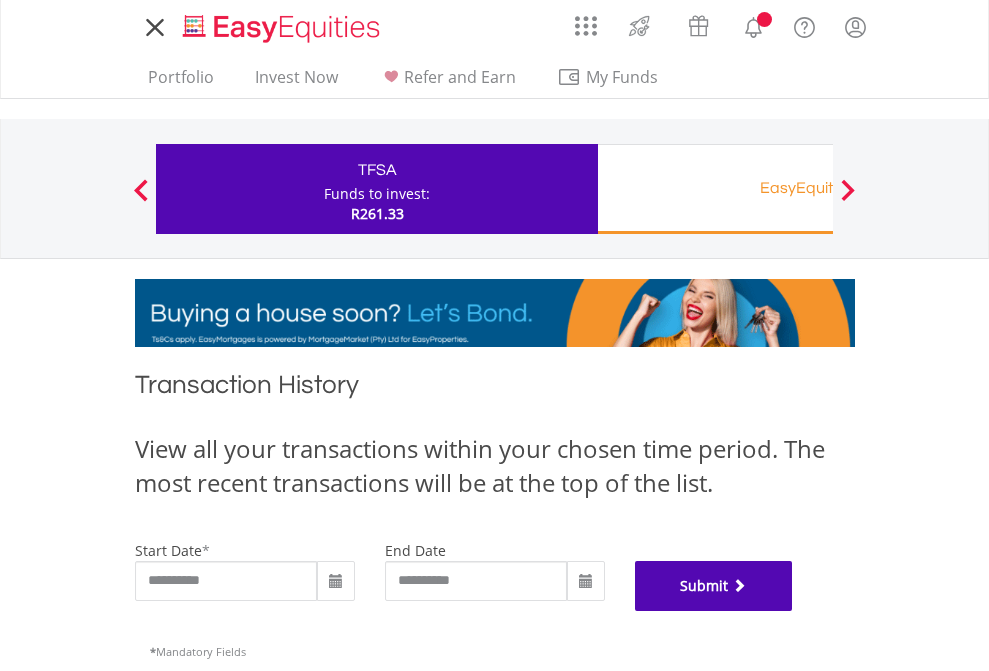 click on "Submit" at bounding box center (714, 586) 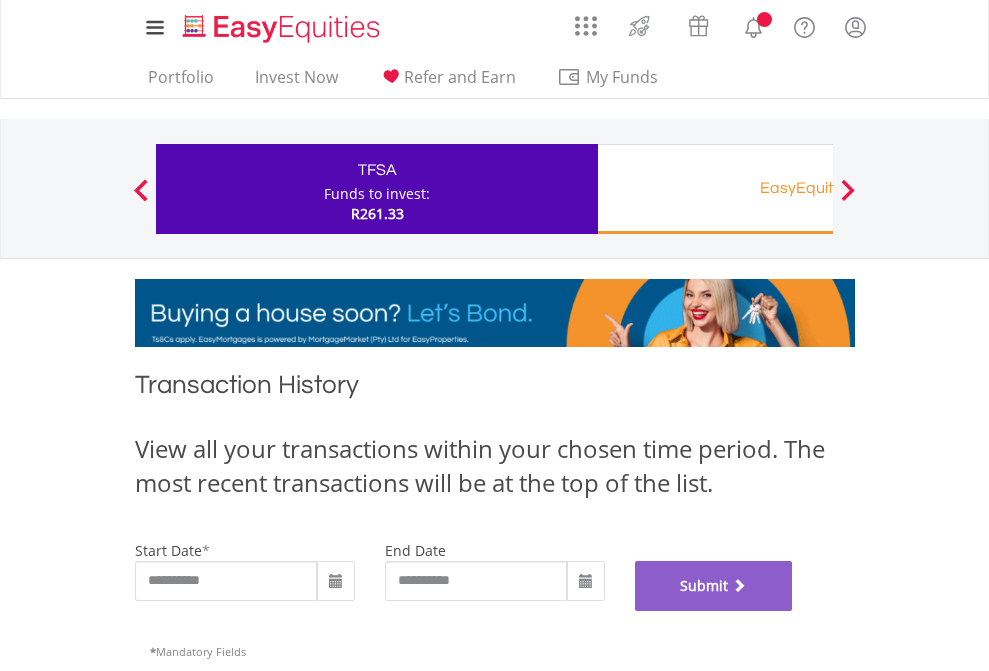 scroll, scrollTop: 811, scrollLeft: 0, axis: vertical 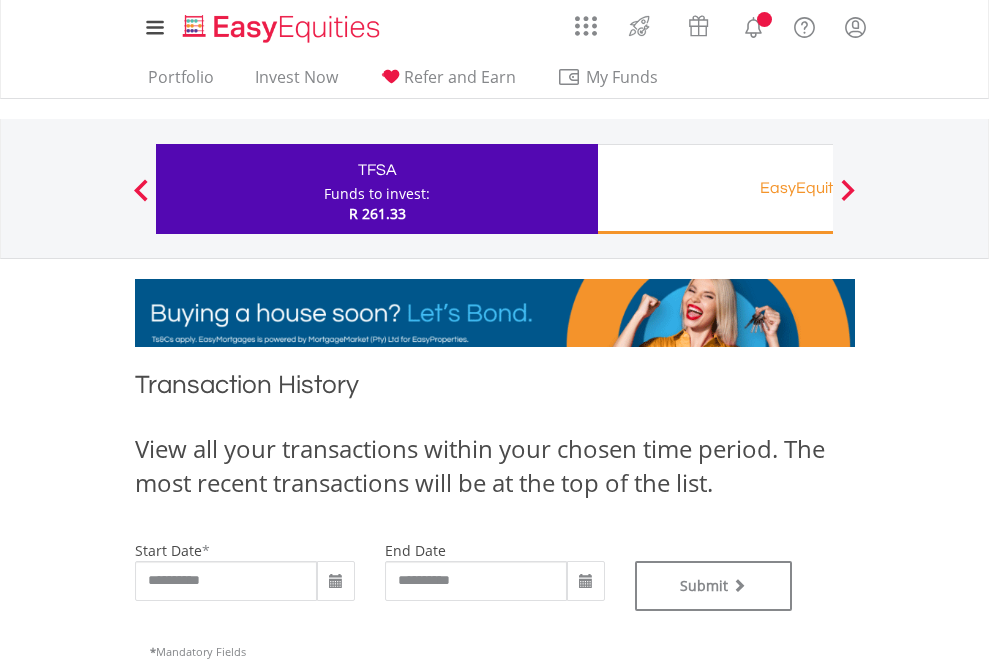 click on "EasyEquities RA" at bounding box center (818, 188) 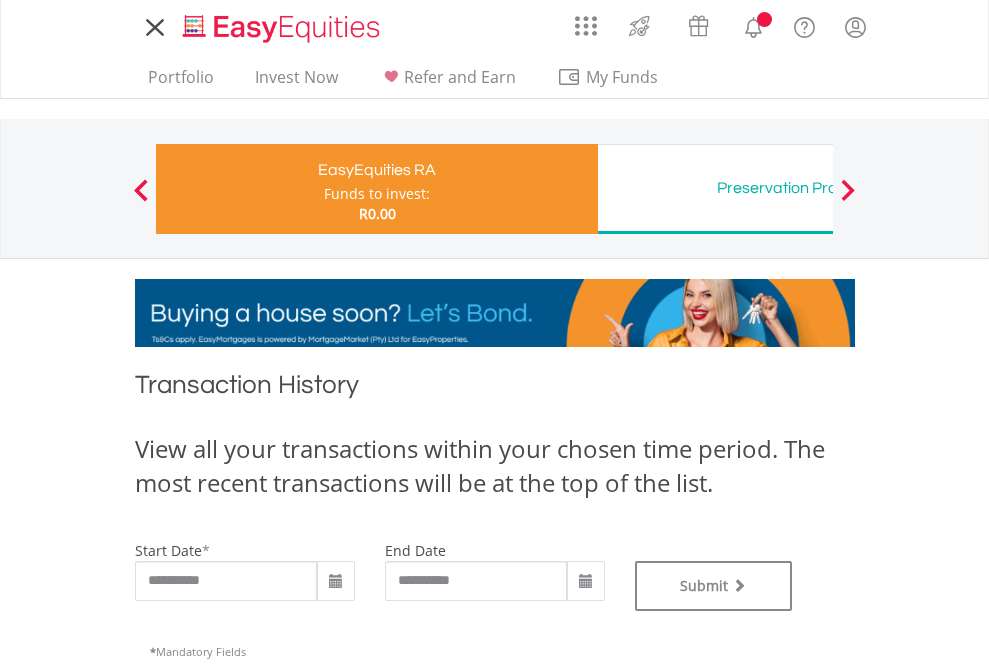 scroll, scrollTop: 0, scrollLeft: 0, axis: both 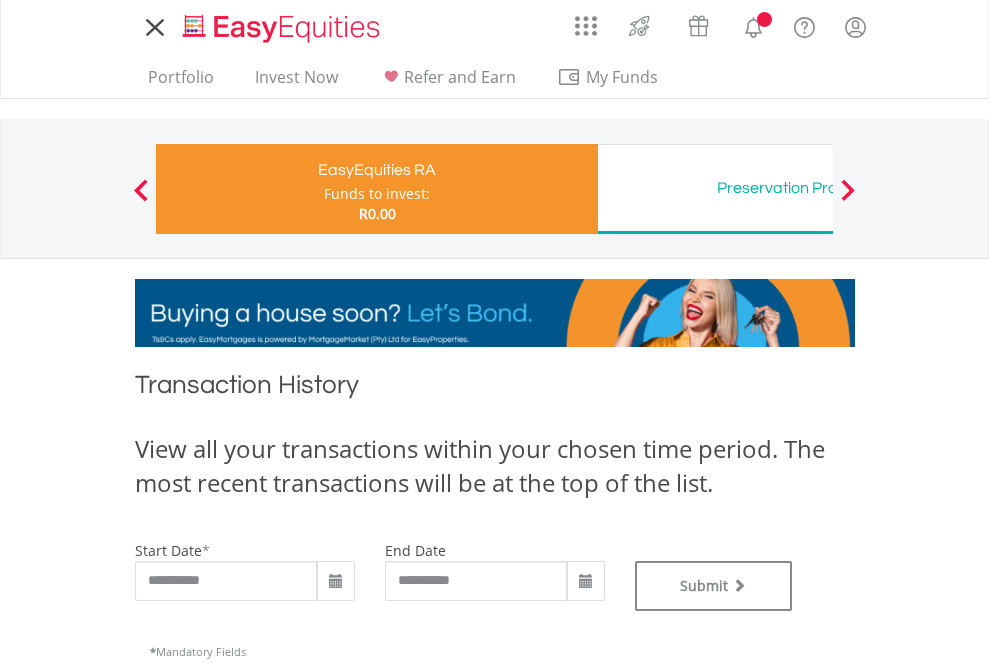 type on "**********" 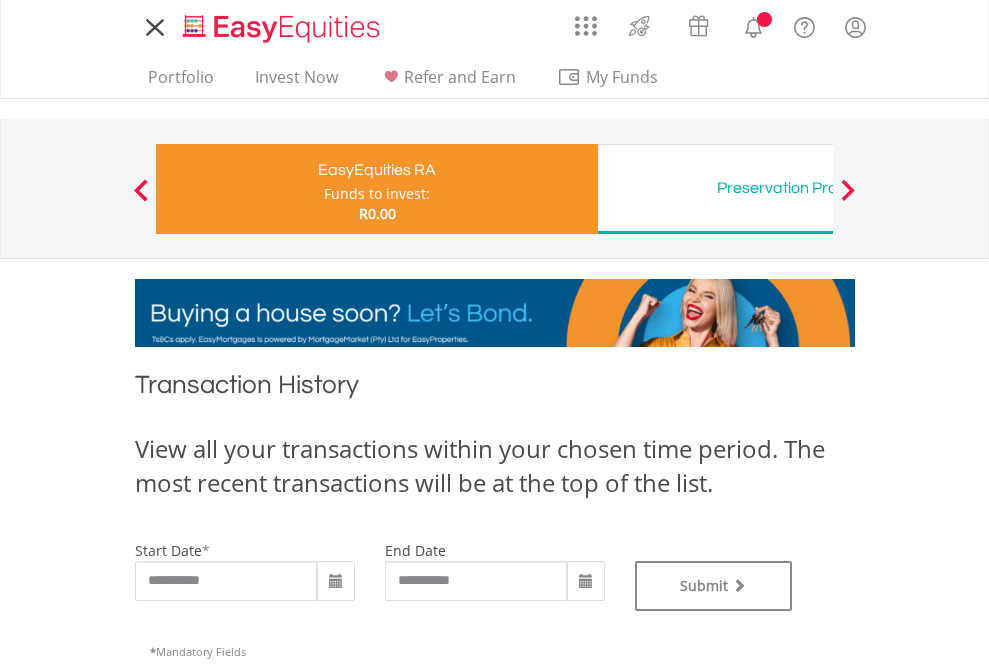 type on "**********" 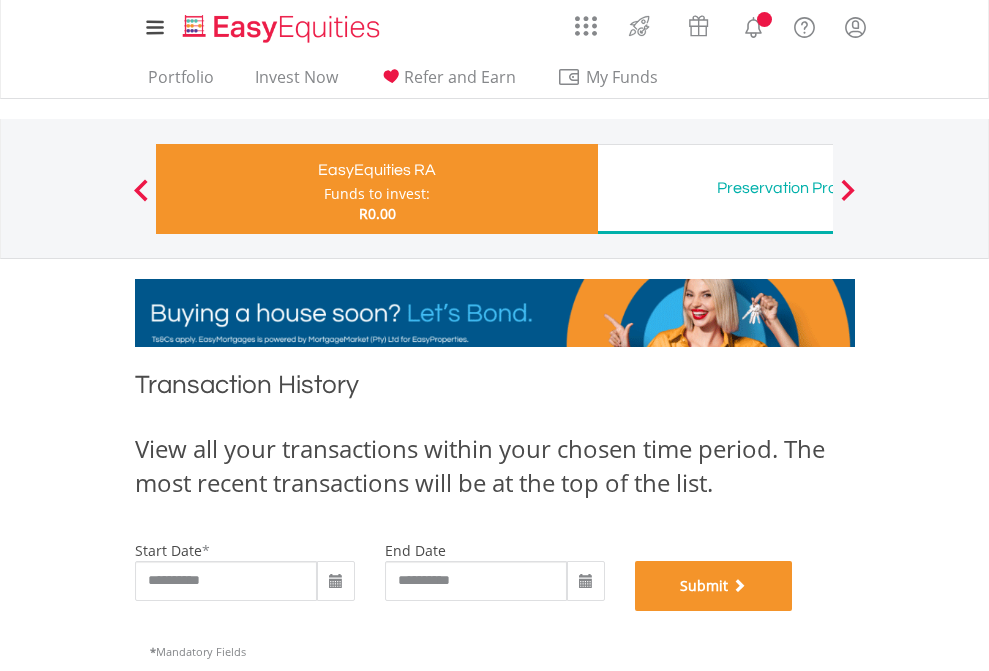 click on "Submit" at bounding box center (714, 586) 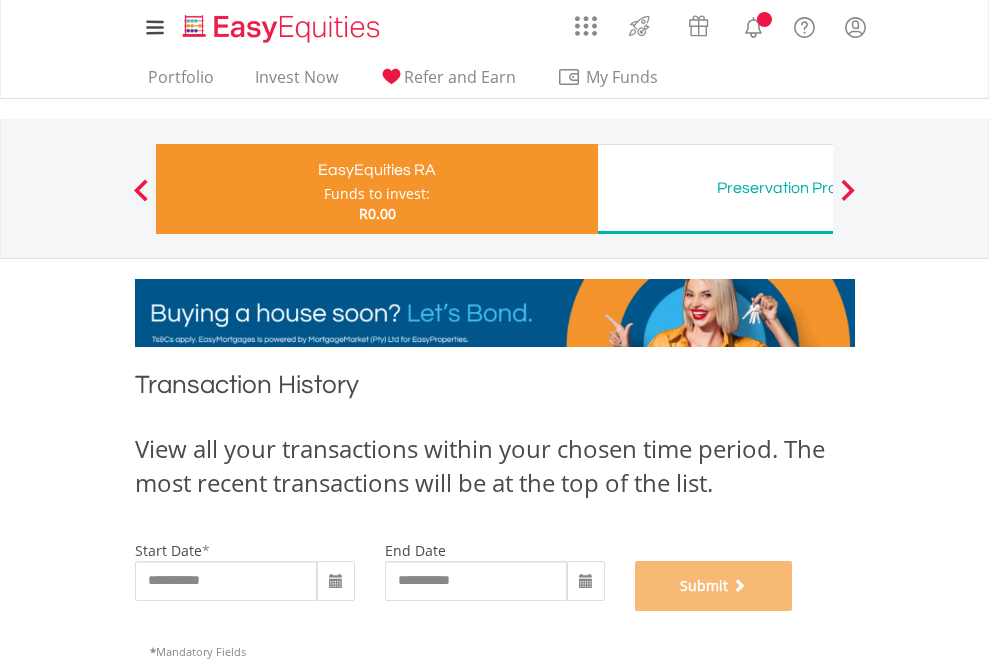 scroll, scrollTop: 811, scrollLeft: 0, axis: vertical 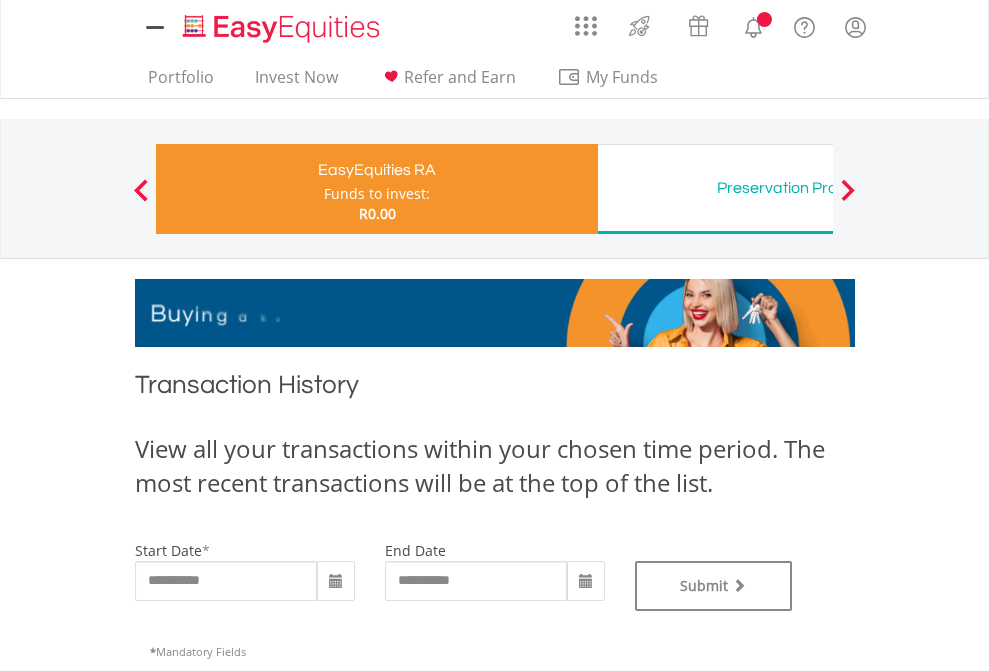 click on "Preservation Provident Fund" at bounding box center (818, 188) 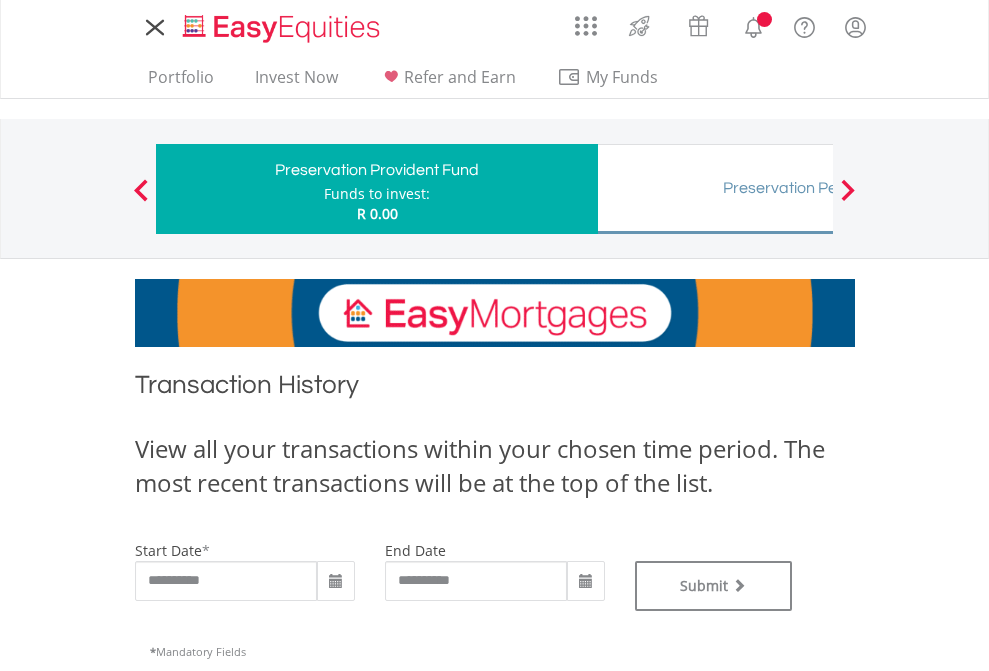 scroll, scrollTop: 0, scrollLeft: 0, axis: both 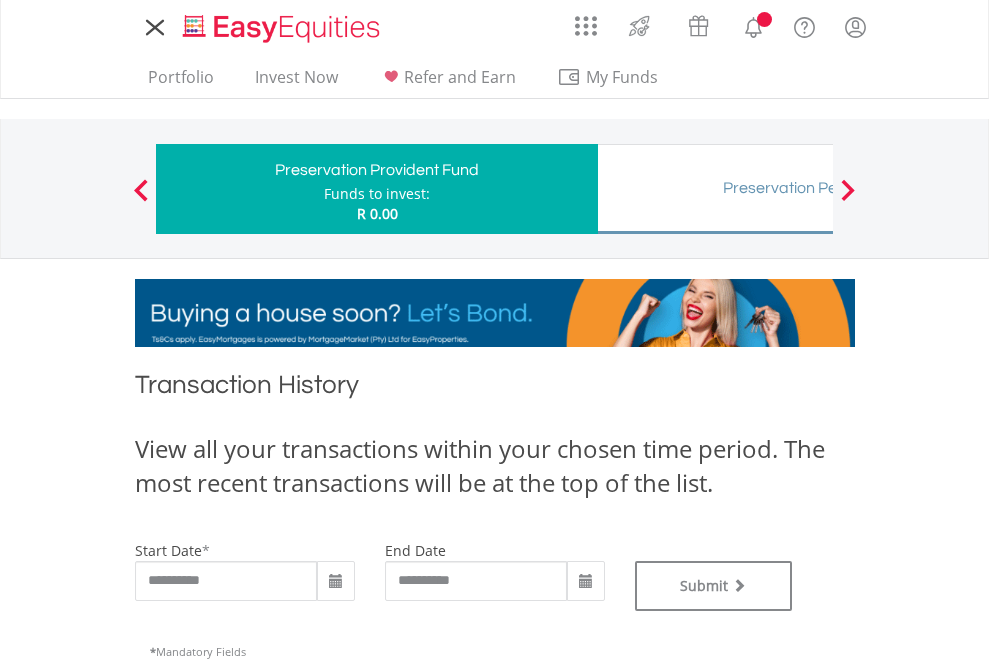 type on "**********" 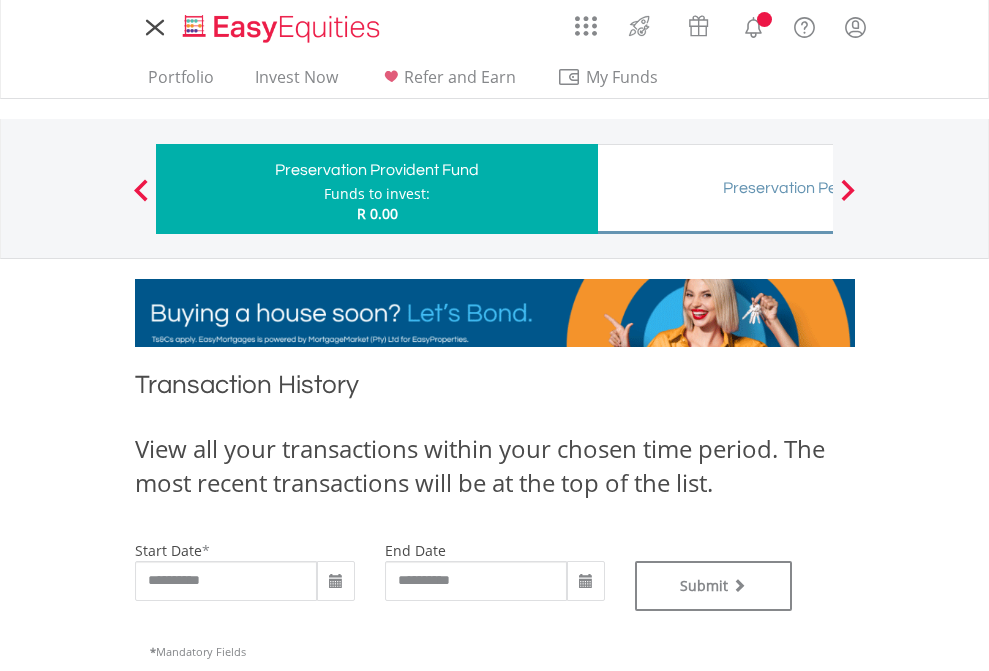 type on "**********" 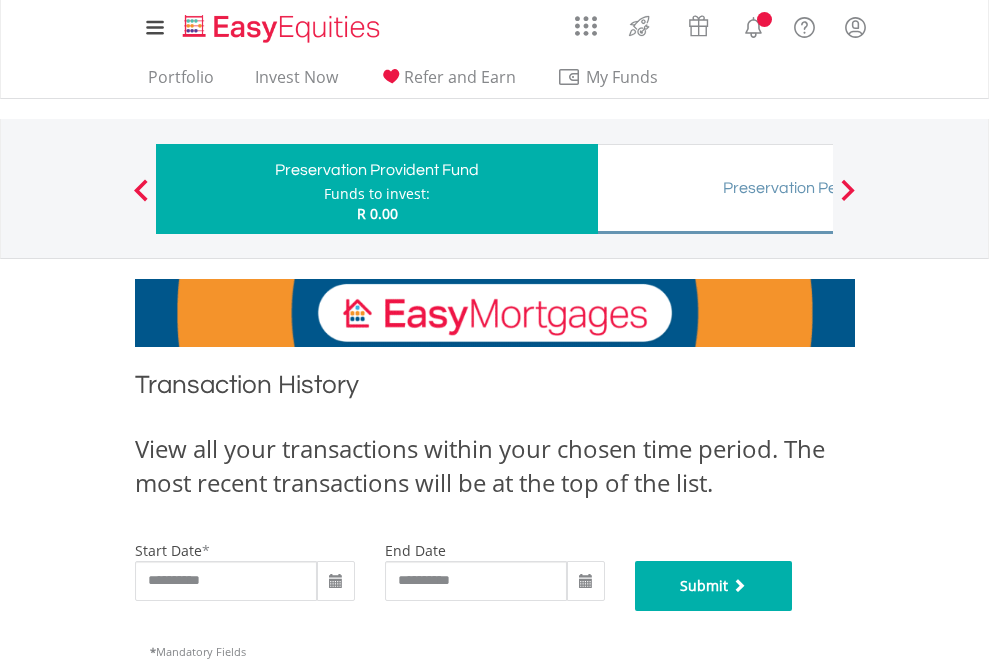 click on "Submit" at bounding box center (714, 586) 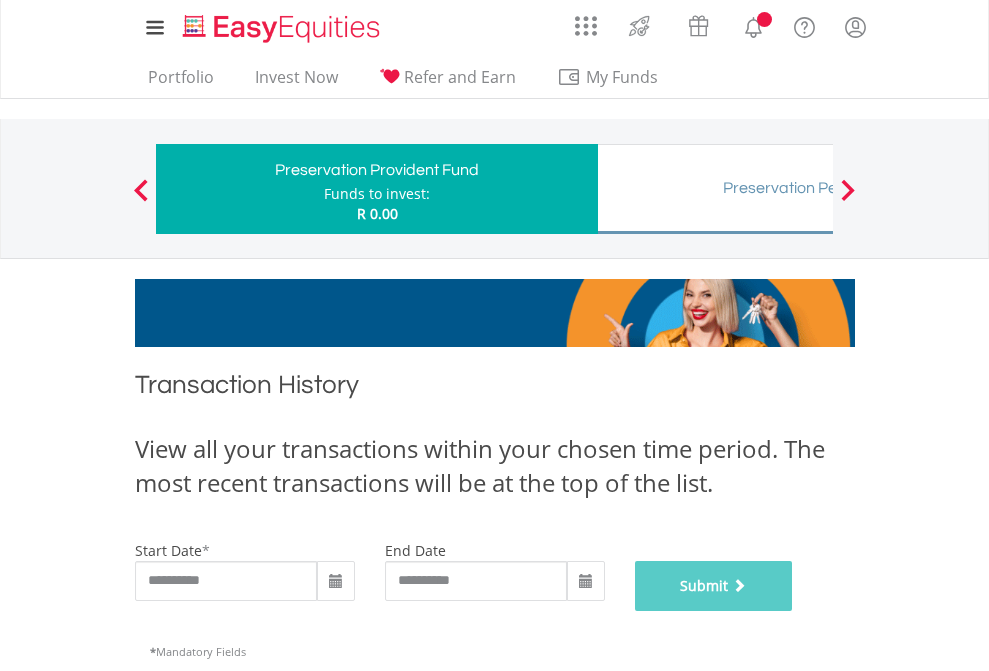 scroll, scrollTop: 811, scrollLeft: 0, axis: vertical 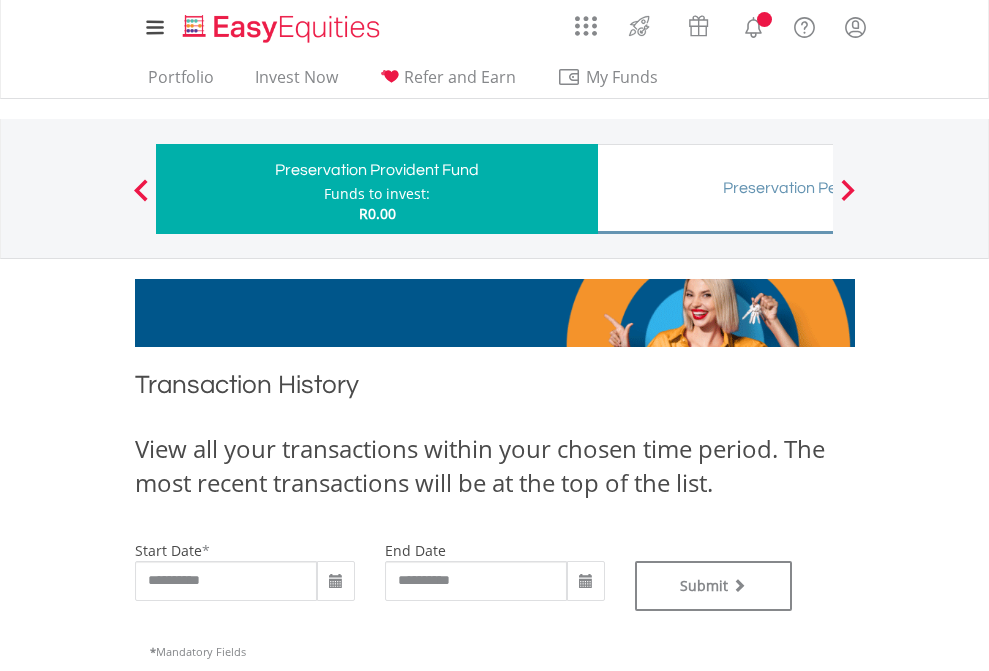 click on "Preservation Pension Fund" at bounding box center (818, 188) 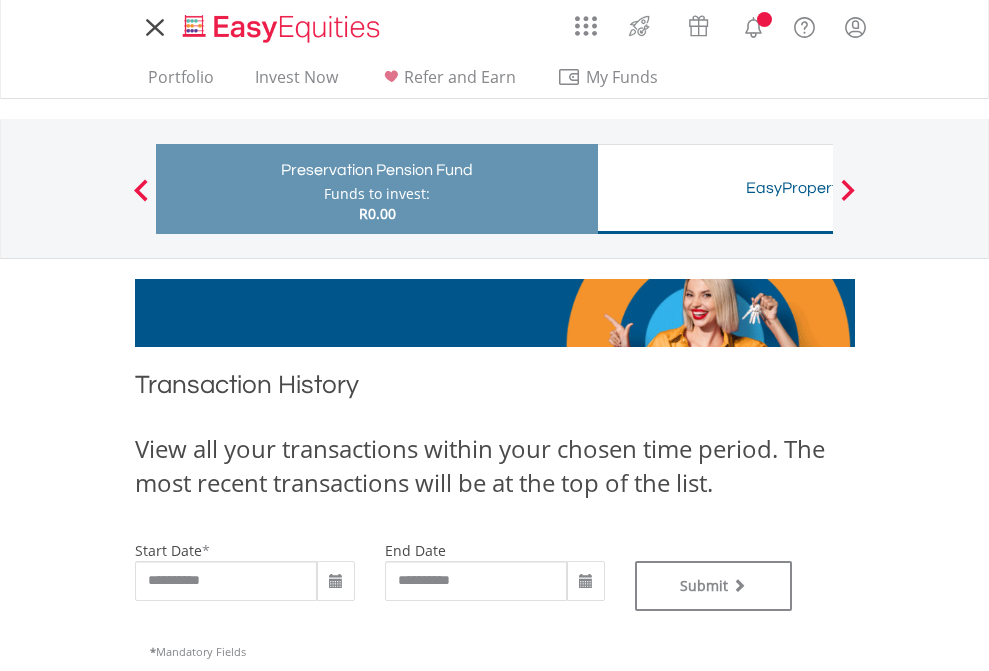 scroll, scrollTop: 0, scrollLeft: 0, axis: both 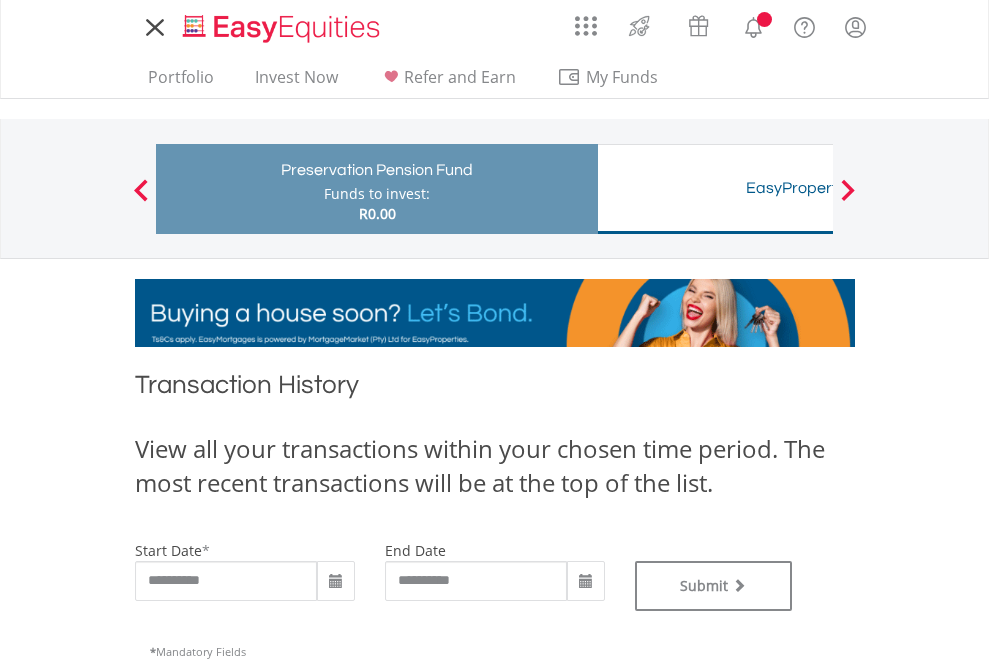 type on "**********" 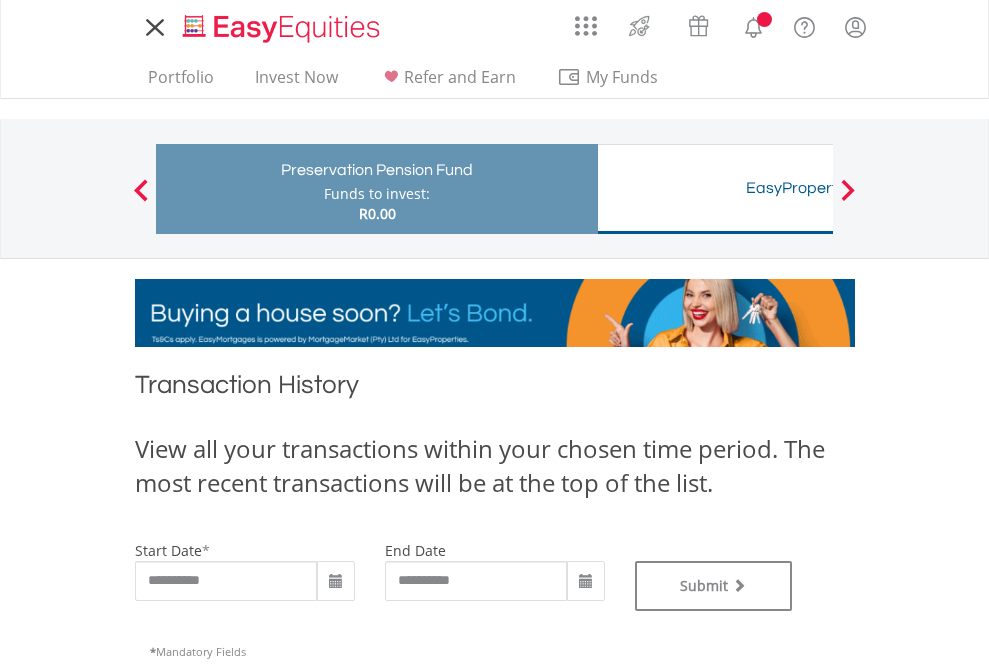 type on "**********" 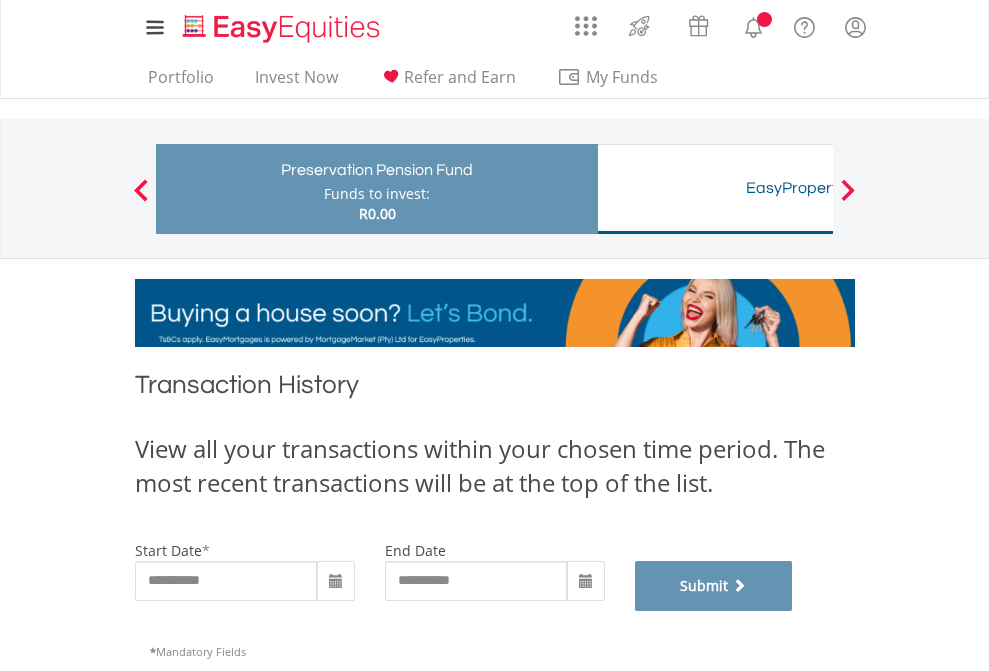click on "Submit" at bounding box center [714, 586] 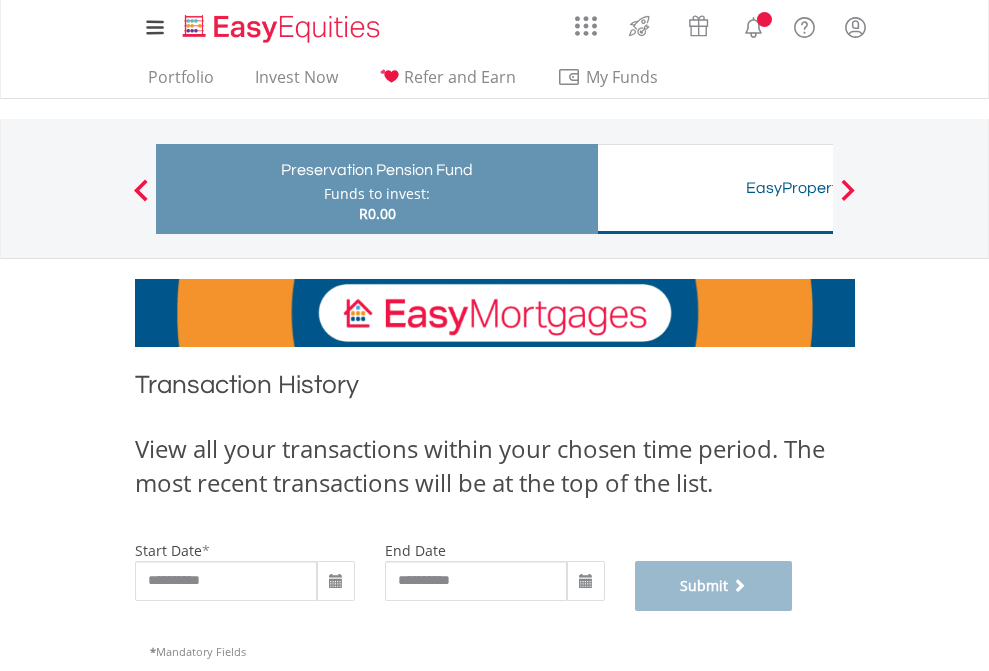 scroll, scrollTop: 811, scrollLeft: 0, axis: vertical 